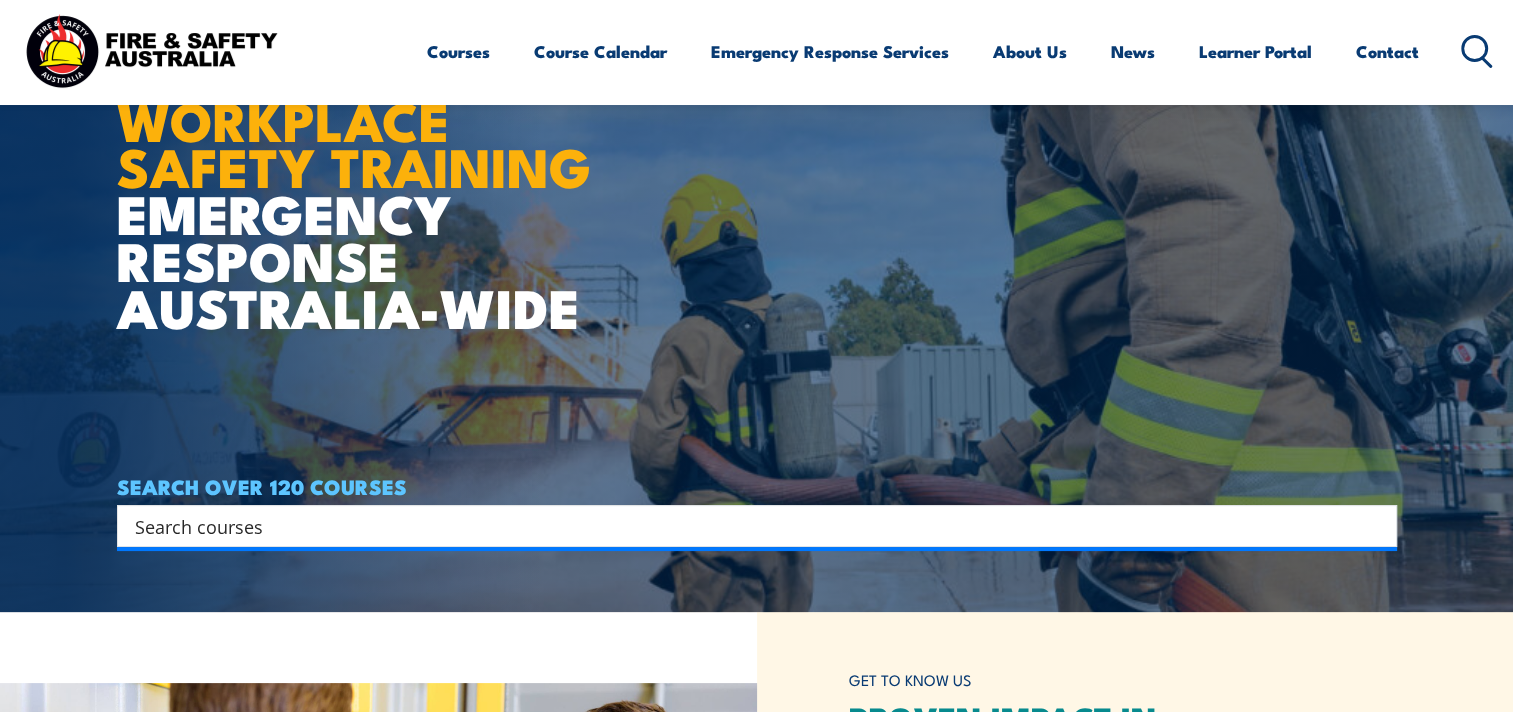 scroll, scrollTop: 100, scrollLeft: 0, axis: vertical 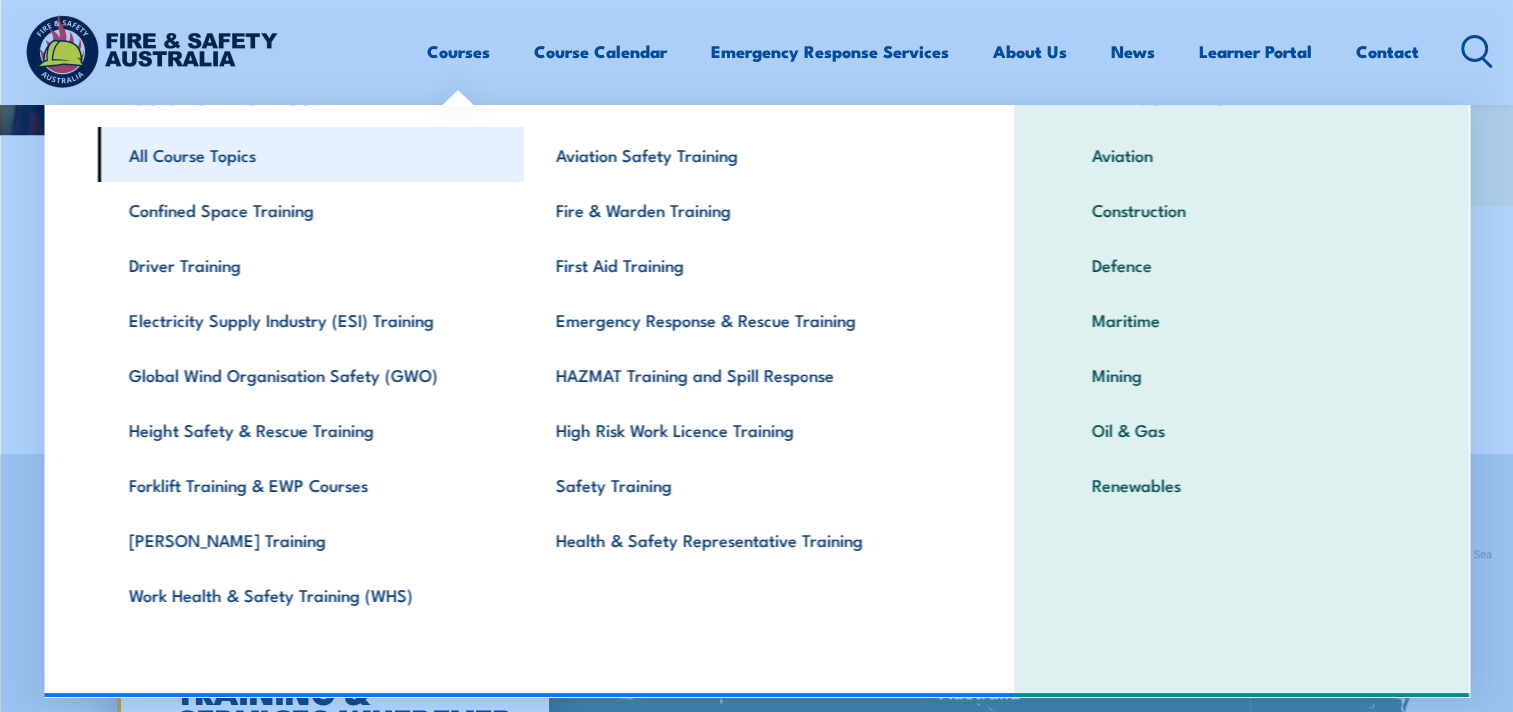click on "All Course Topics" at bounding box center (310, 154) 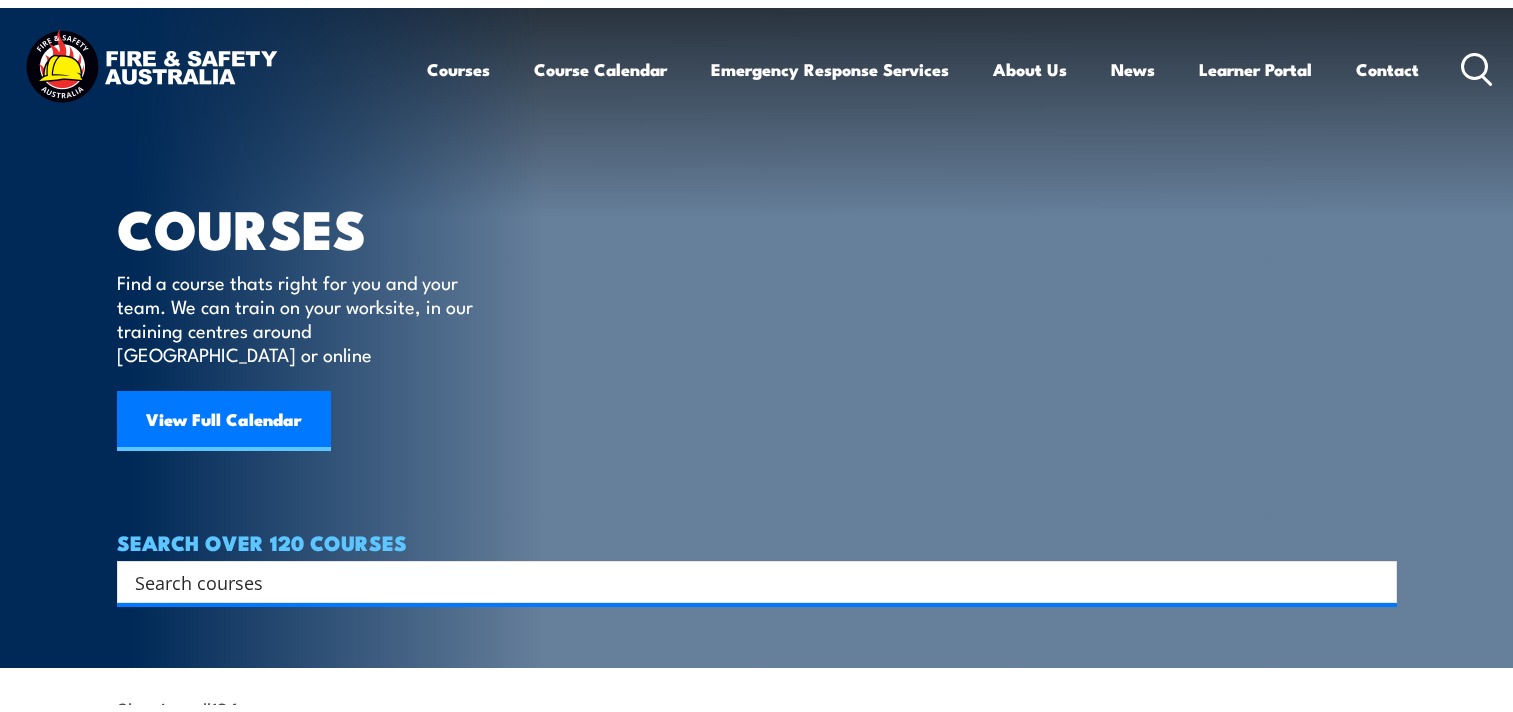 scroll, scrollTop: 0, scrollLeft: 0, axis: both 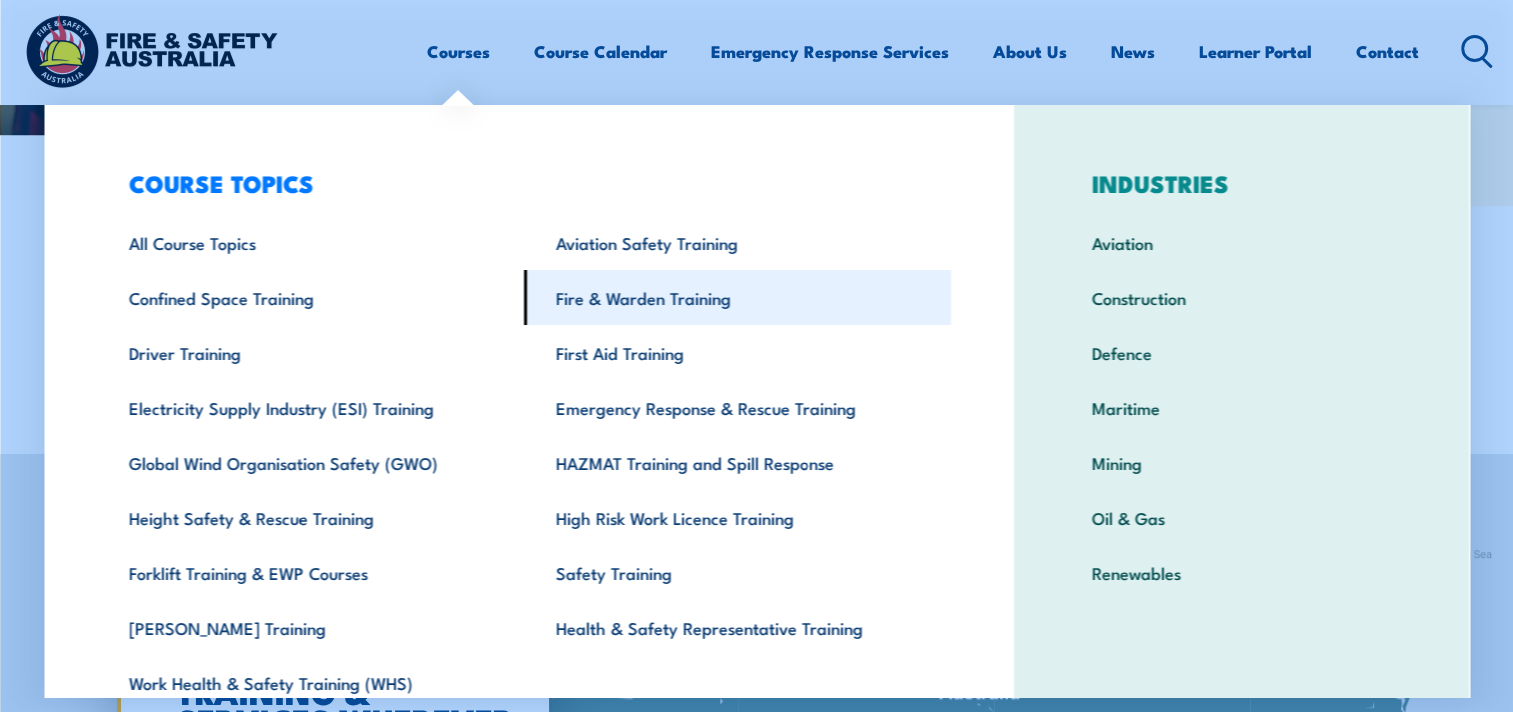 click on "Fire & Warden Training" at bounding box center (737, 297) 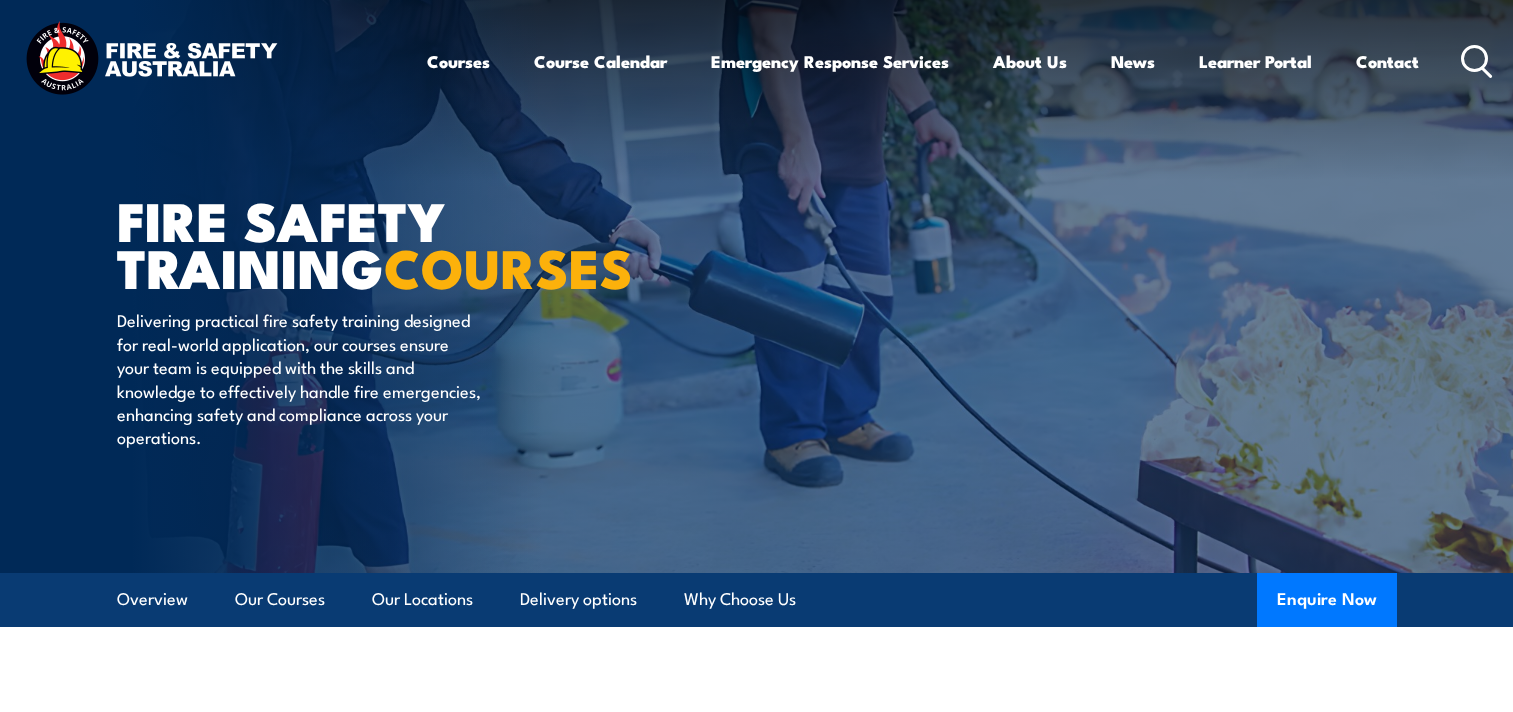 scroll, scrollTop: 0, scrollLeft: 0, axis: both 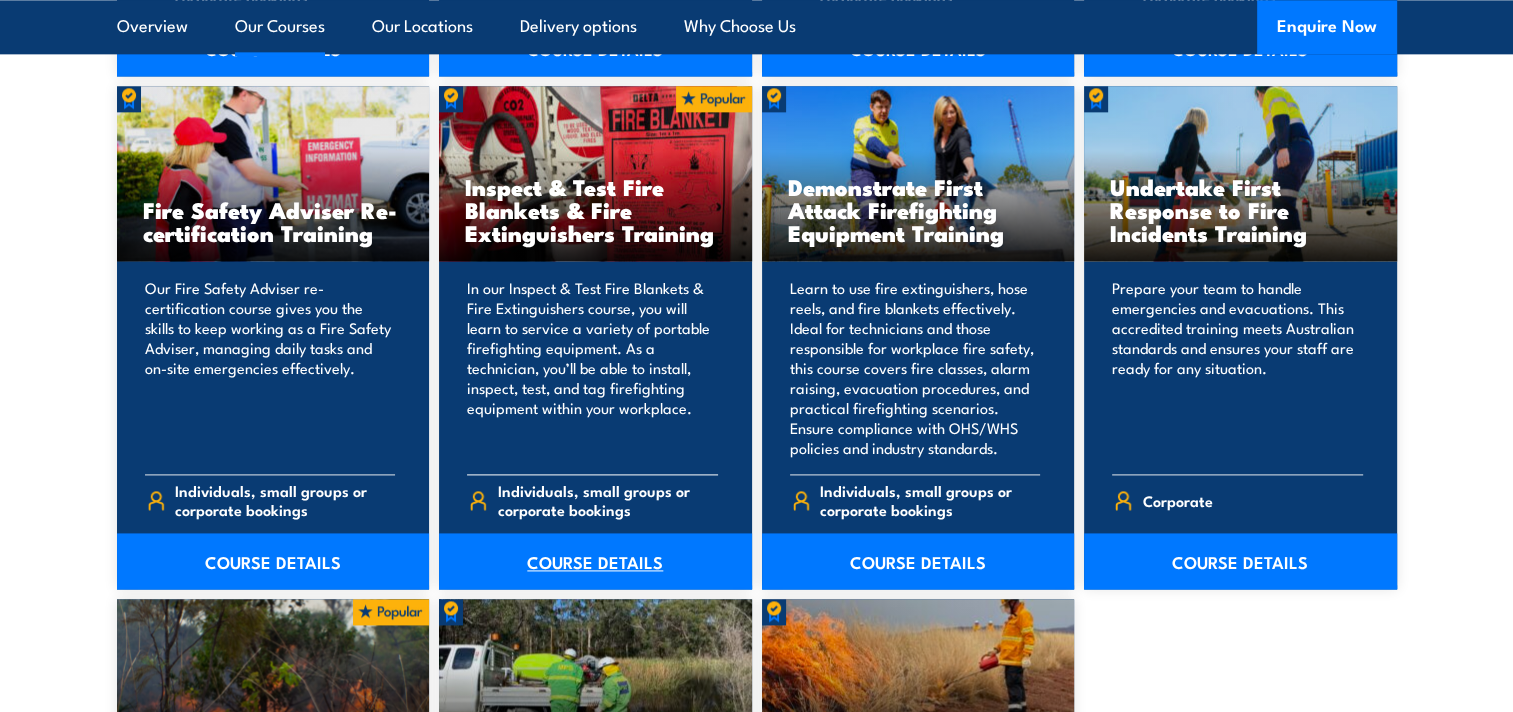 click on "COURSE DETAILS" at bounding box center (595, 561) 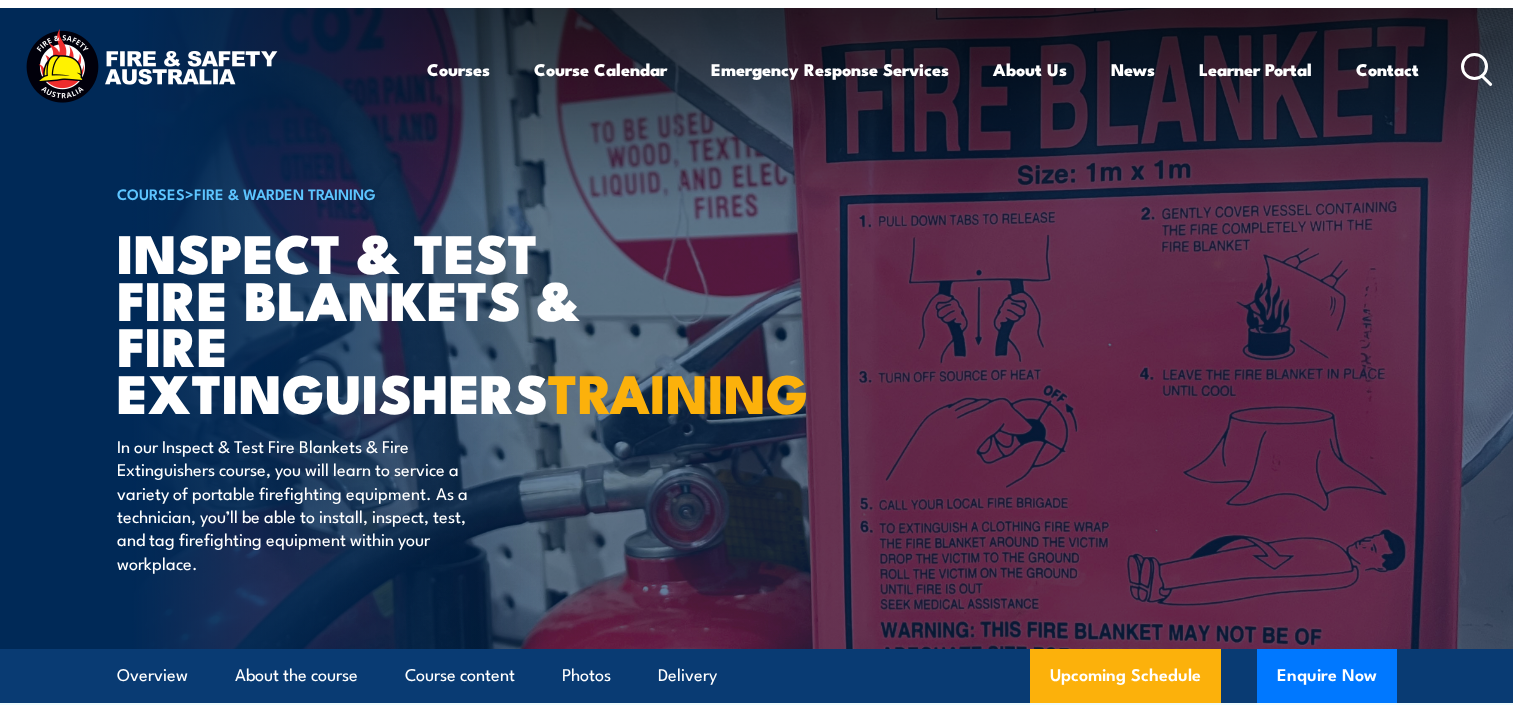 scroll, scrollTop: 0, scrollLeft: 0, axis: both 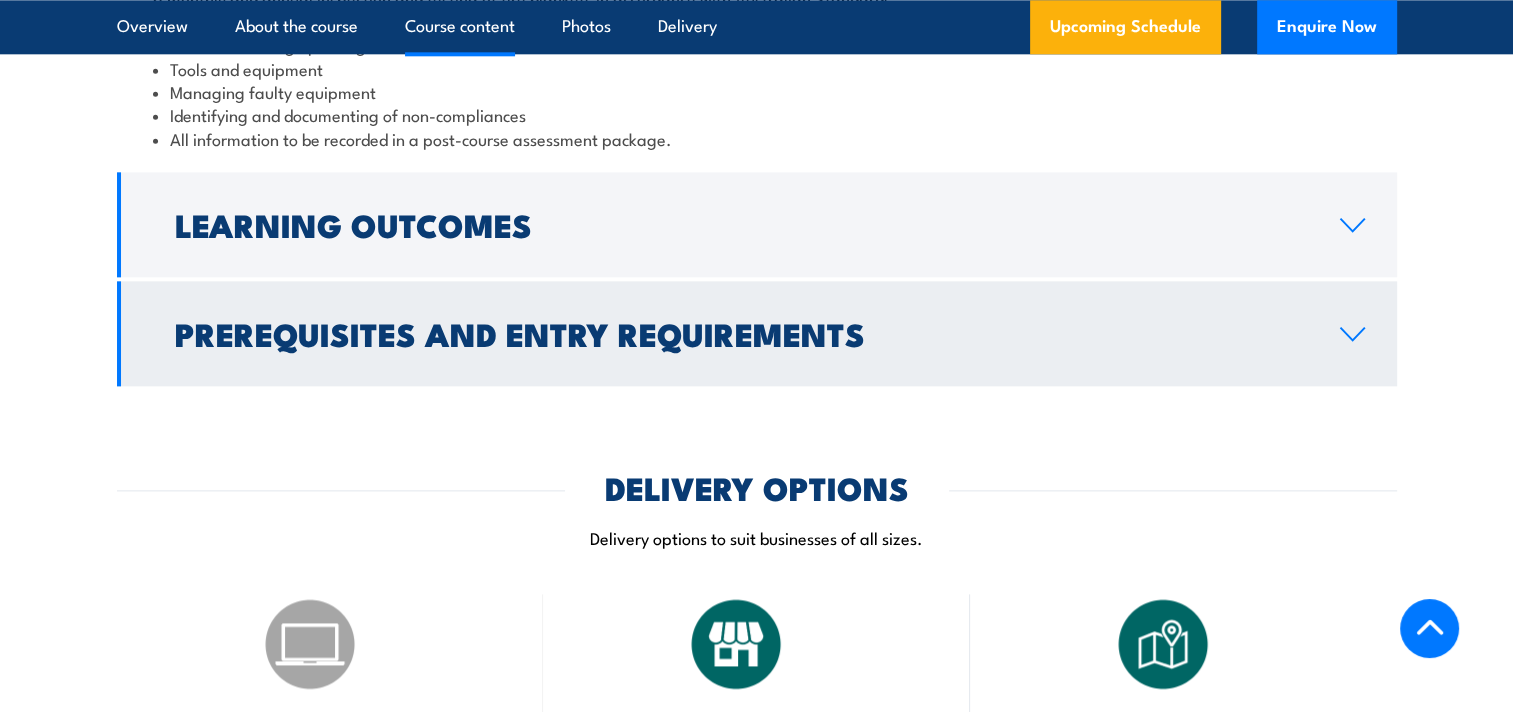 click 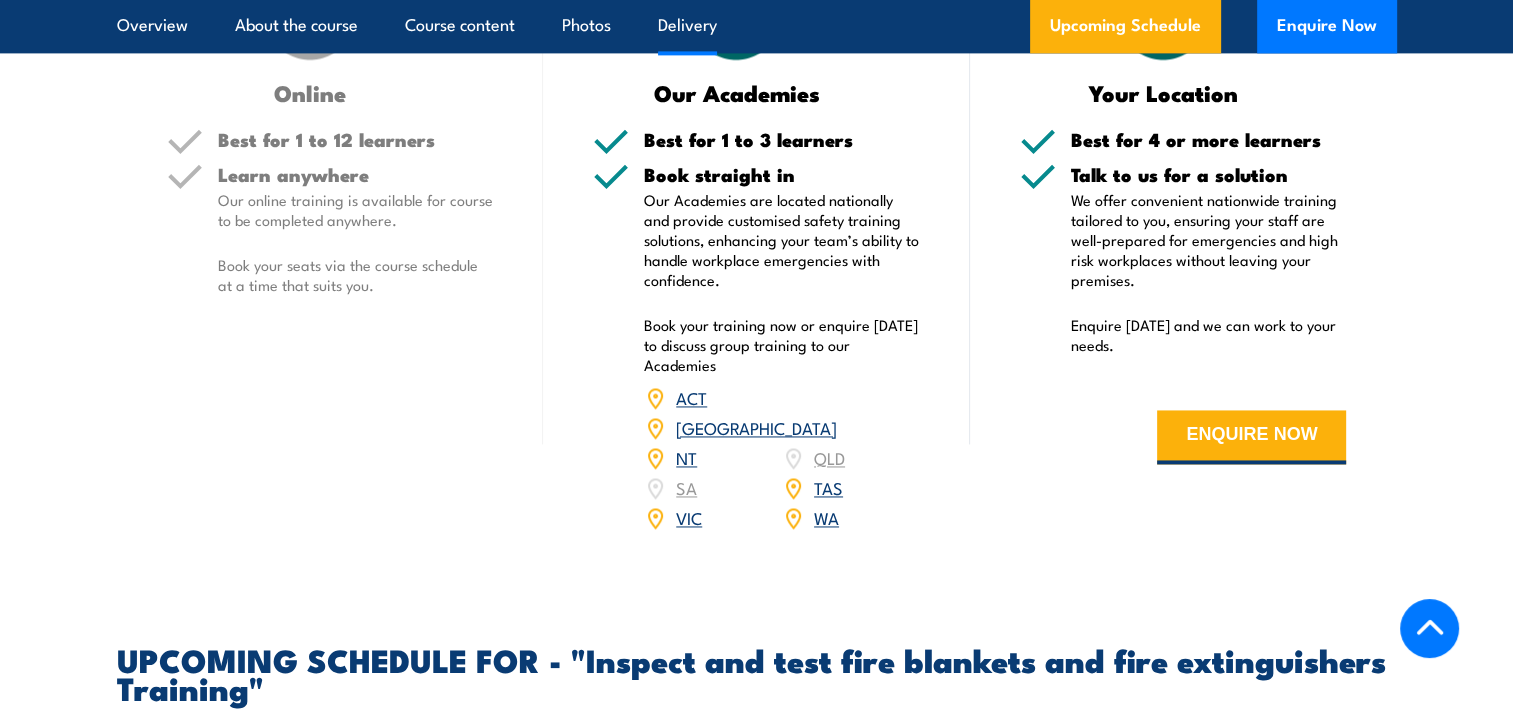 scroll, scrollTop: 2944, scrollLeft: 0, axis: vertical 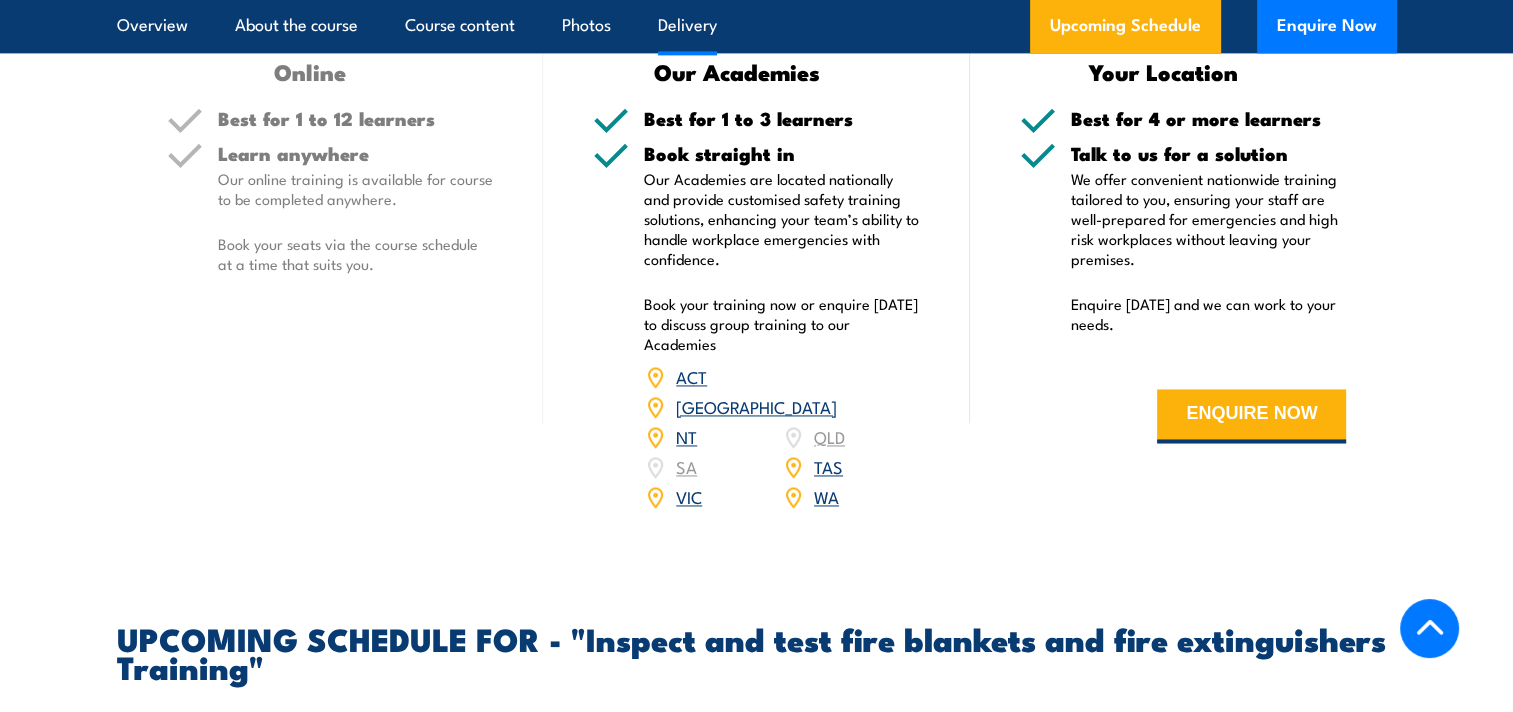 click on "VIC" at bounding box center (689, 496) 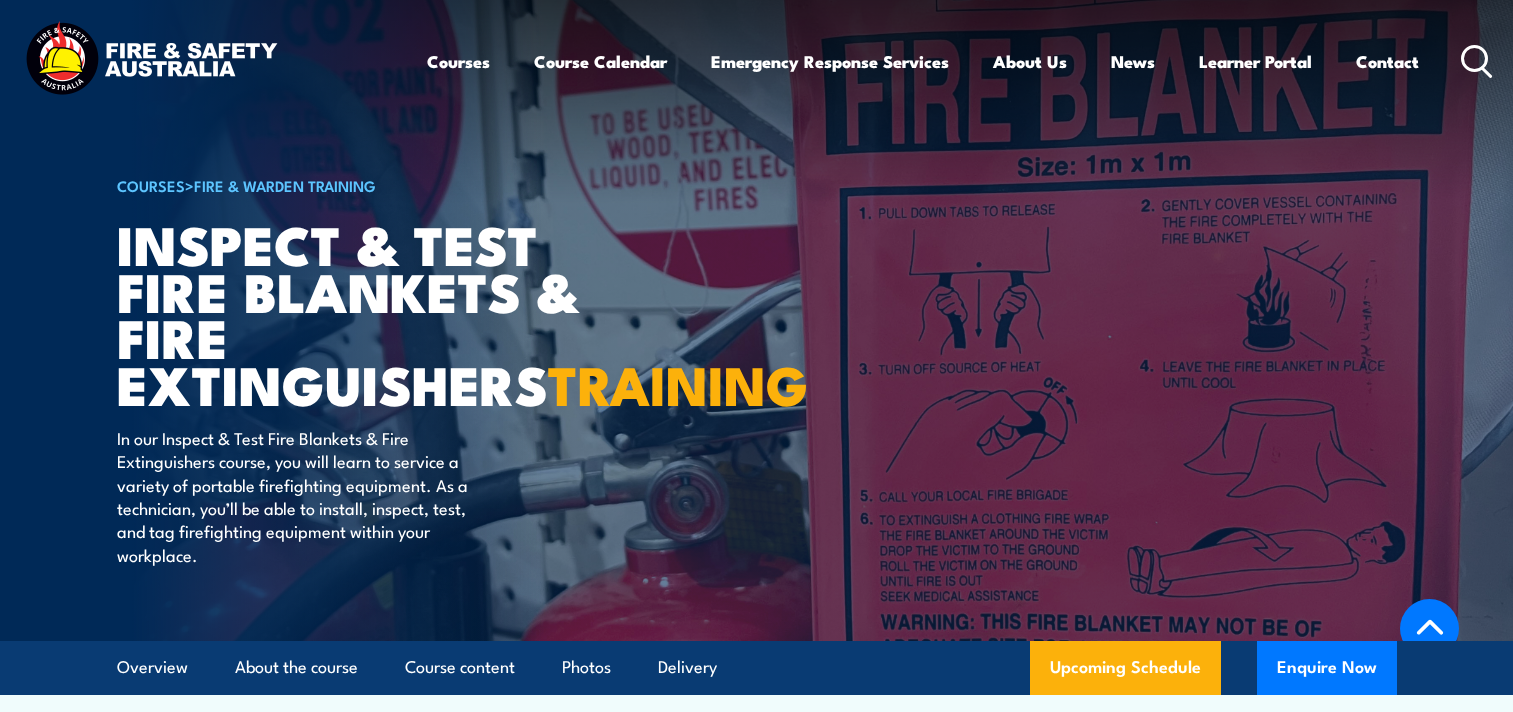 scroll, scrollTop: 3713, scrollLeft: 0, axis: vertical 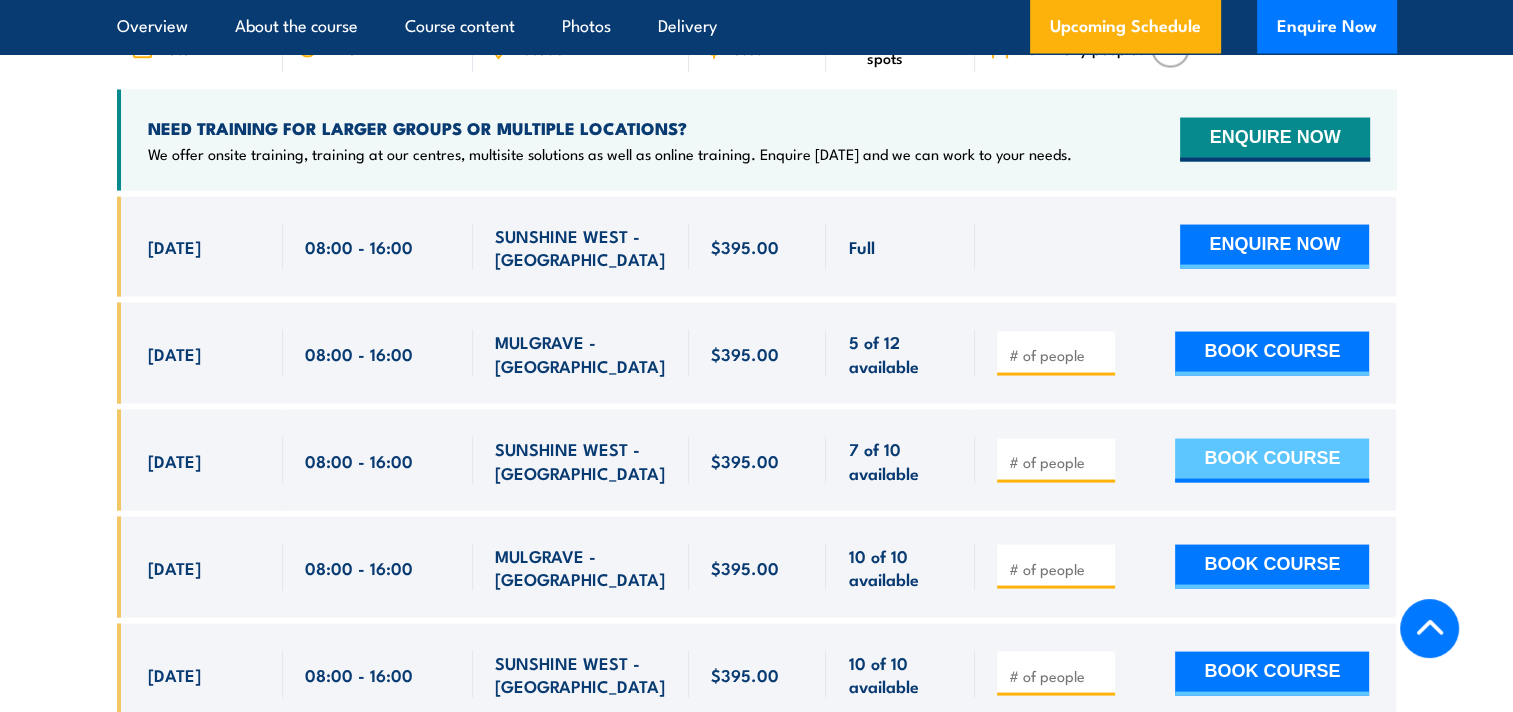 click on "BOOK COURSE" at bounding box center [1272, 461] 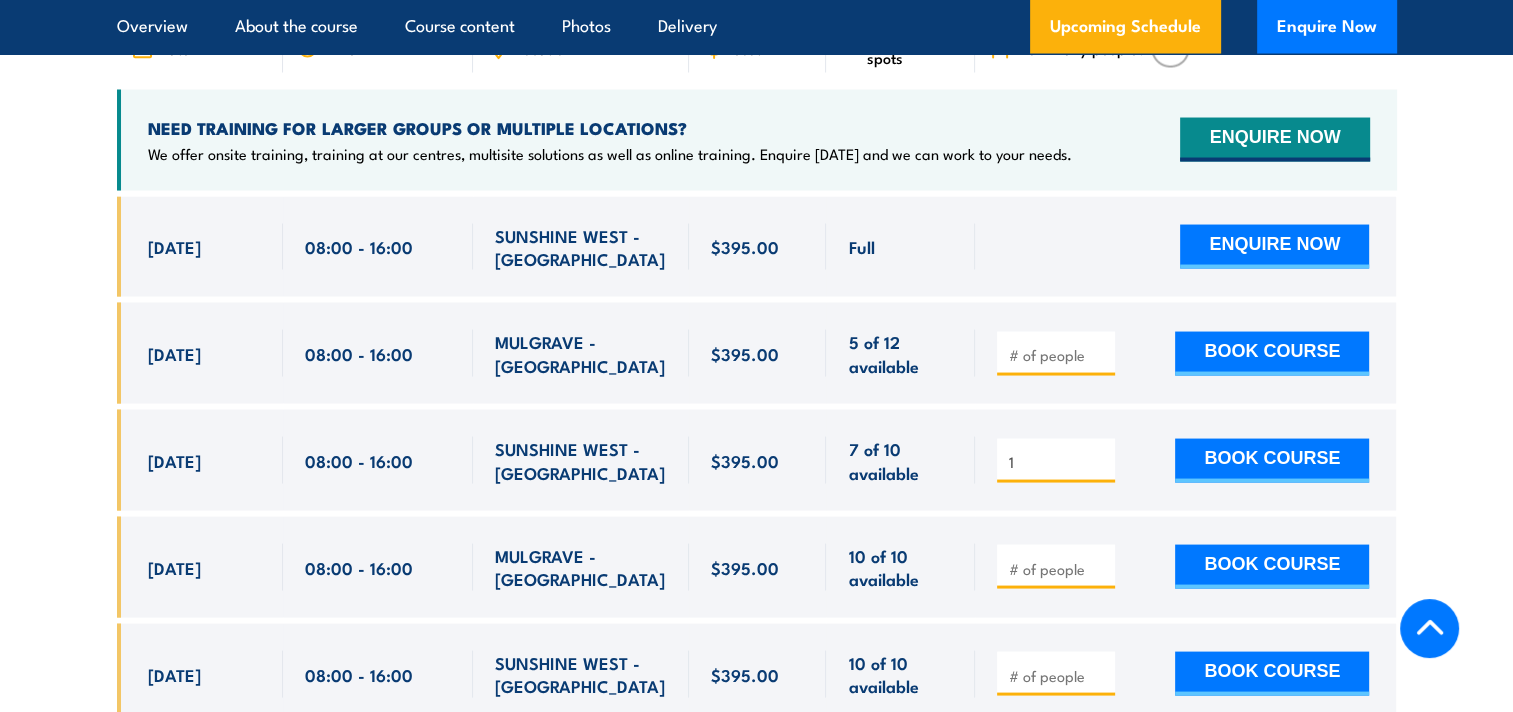 type on "1" 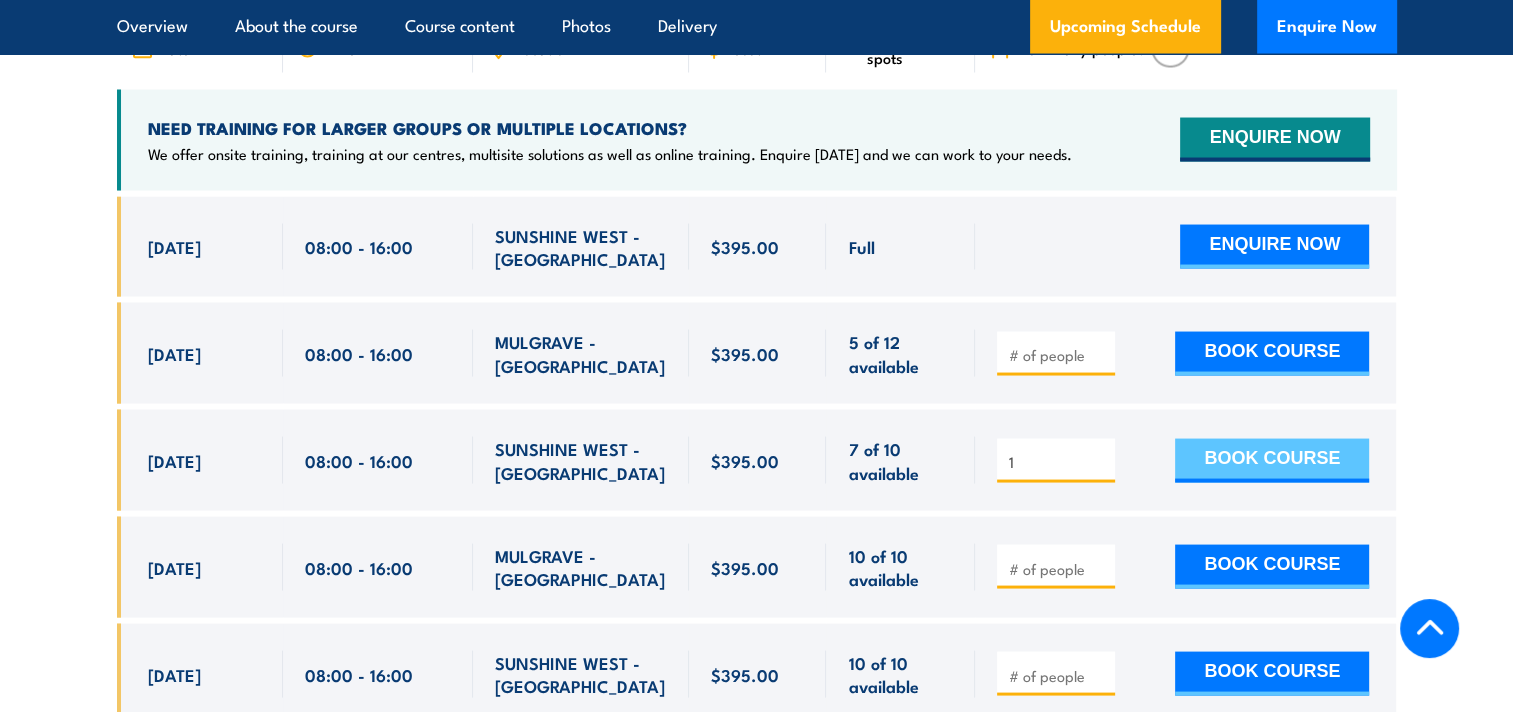 click on "BOOK COURSE" at bounding box center [1272, 461] 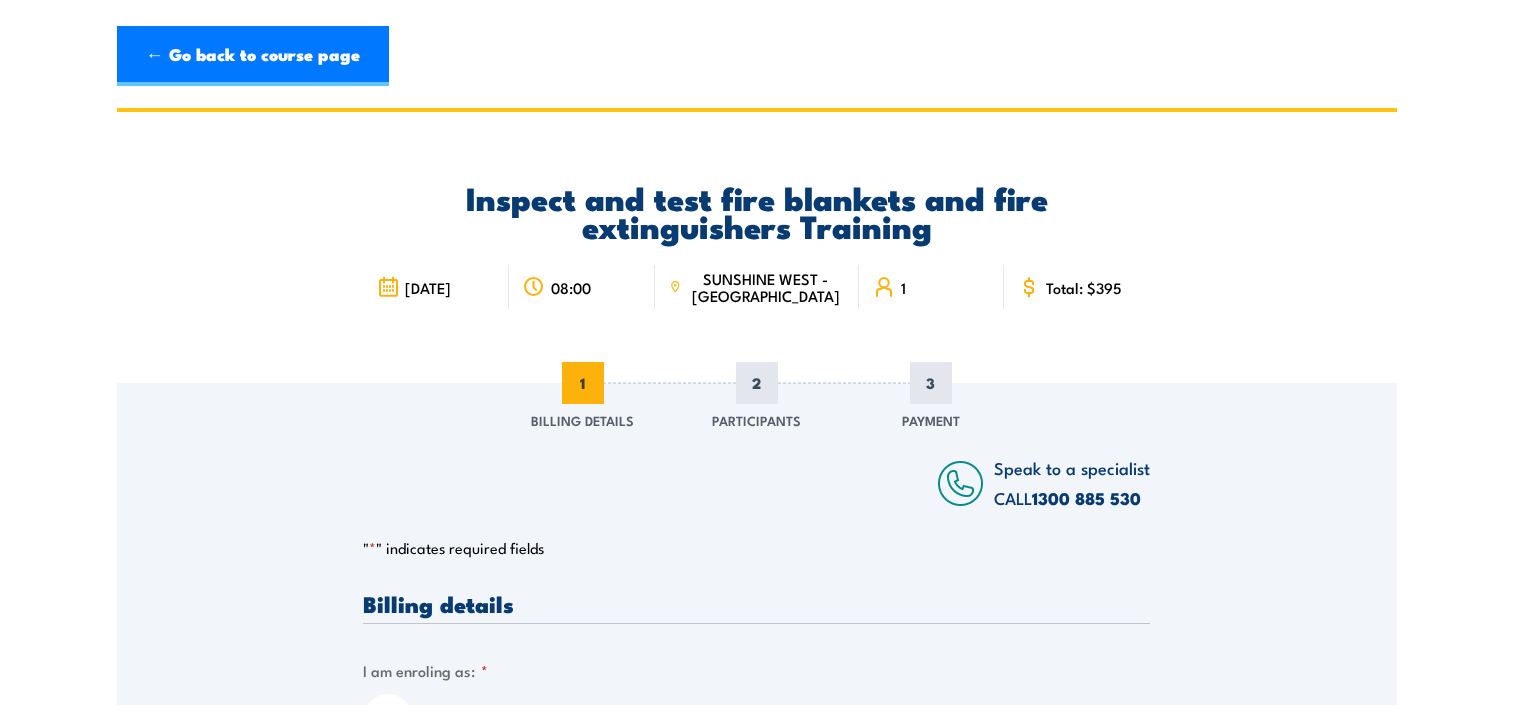 scroll, scrollTop: 0, scrollLeft: 0, axis: both 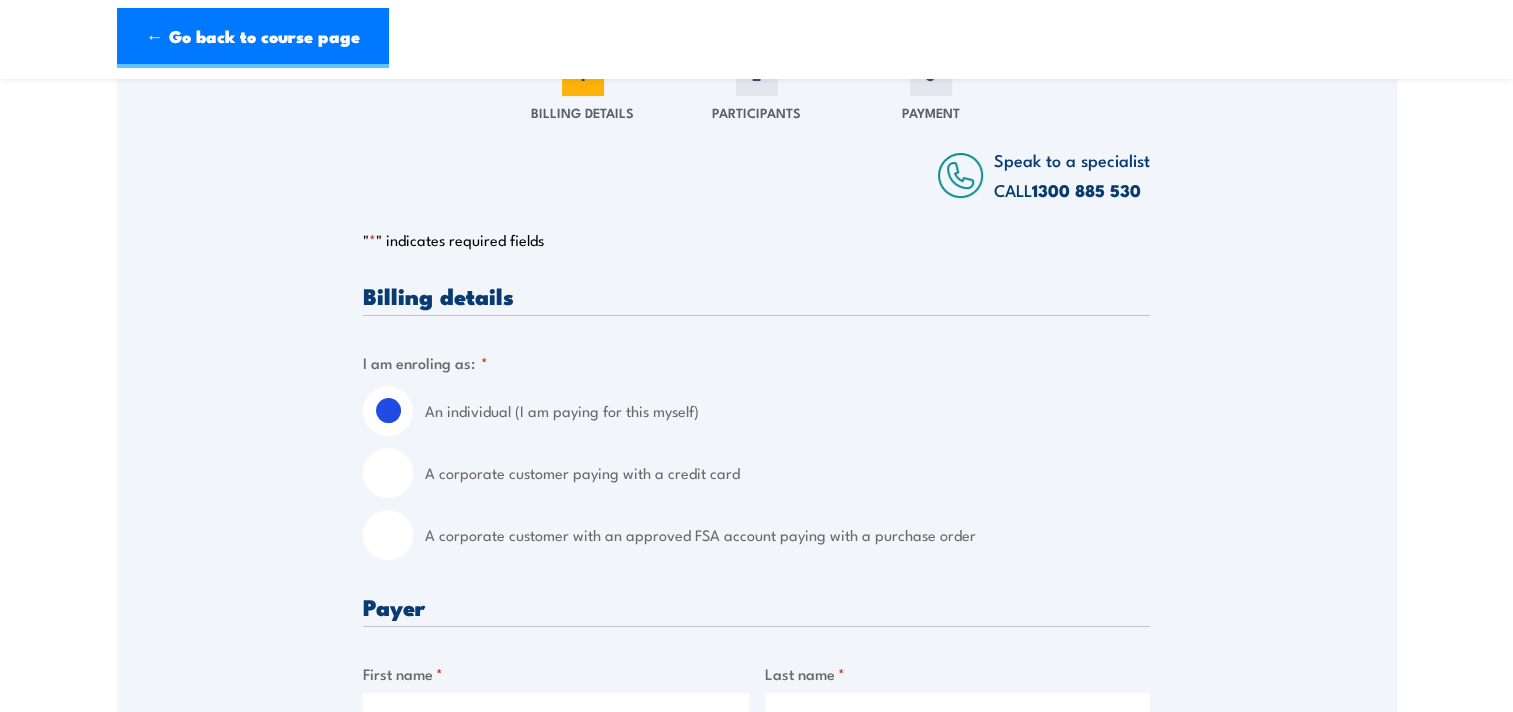 click on "A corporate customer paying with a credit card" at bounding box center (787, 473) 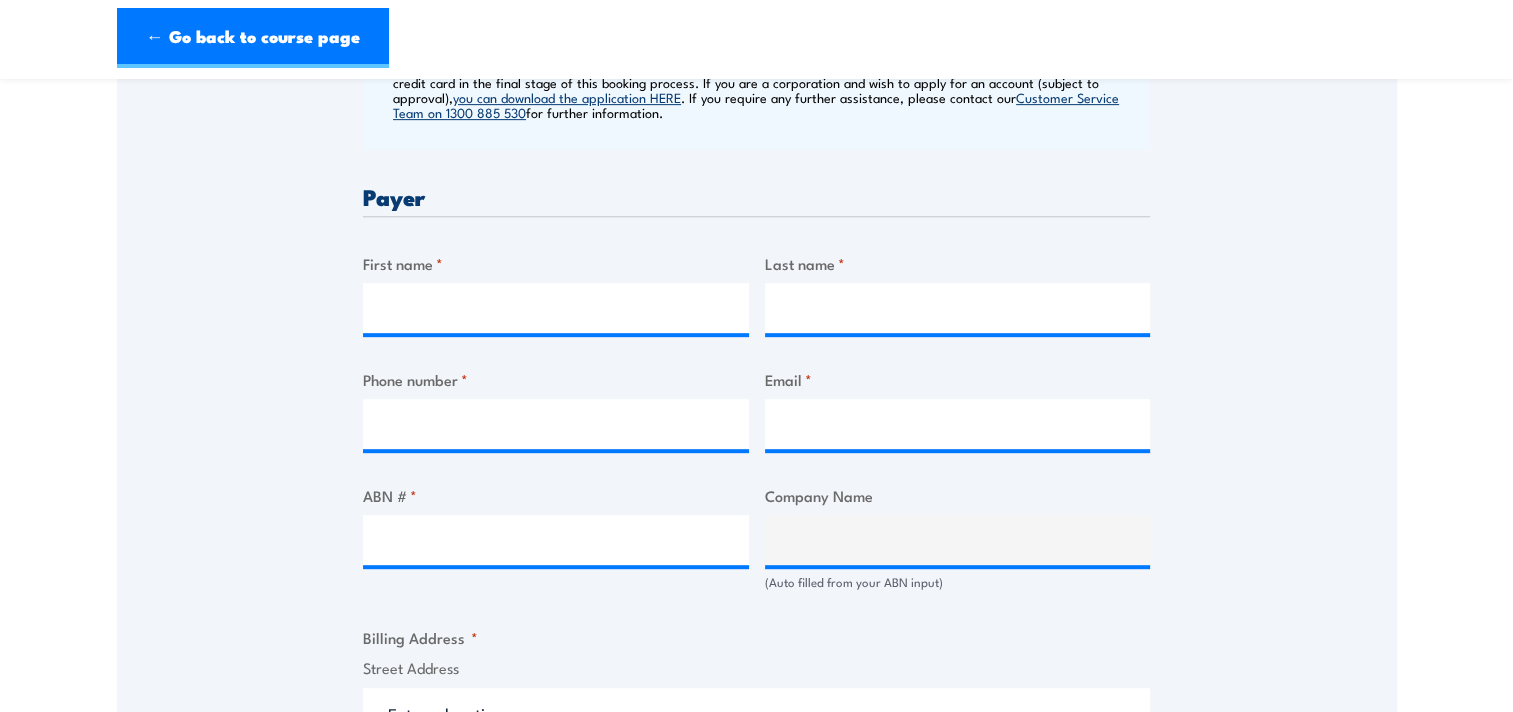 scroll, scrollTop: 800, scrollLeft: 0, axis: vertical 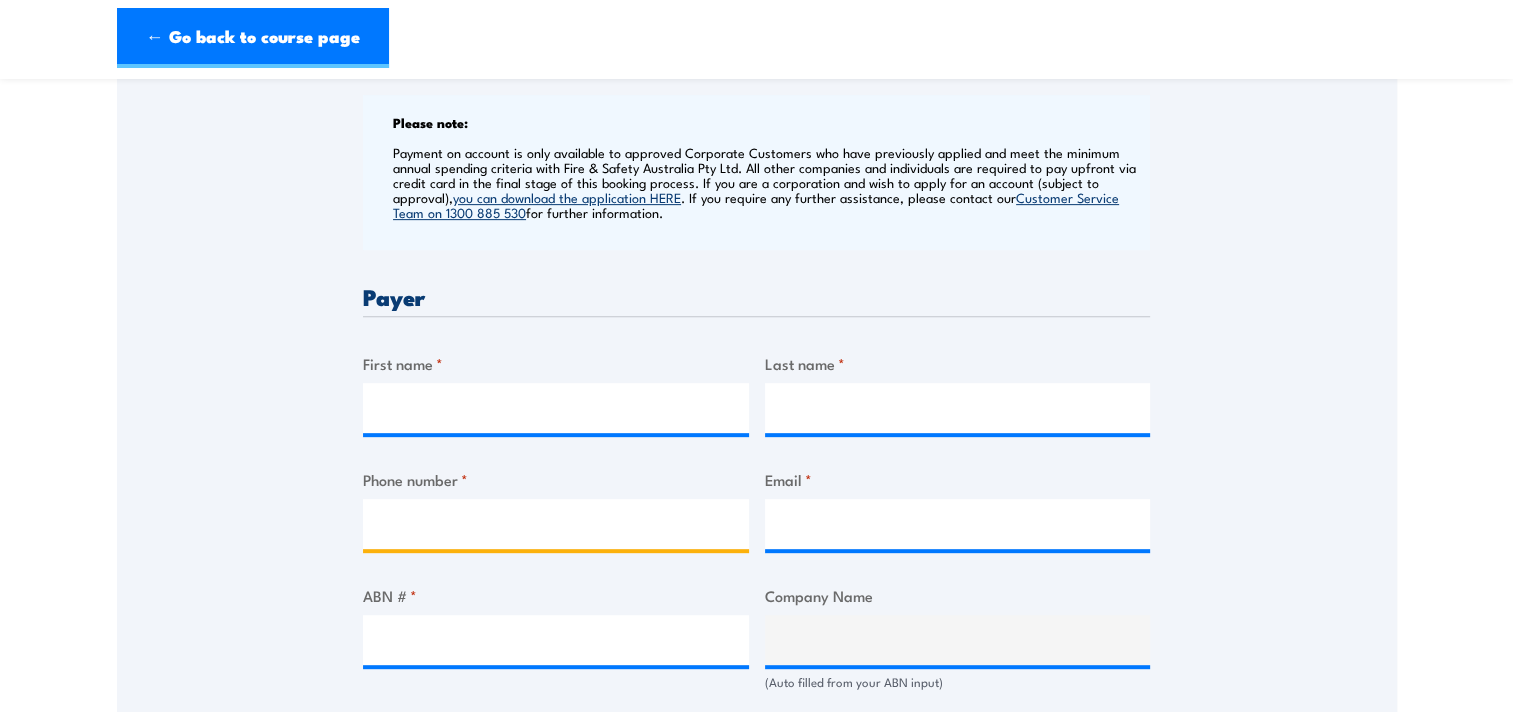 click on "Phone number *" at bounding box center [556, 524] 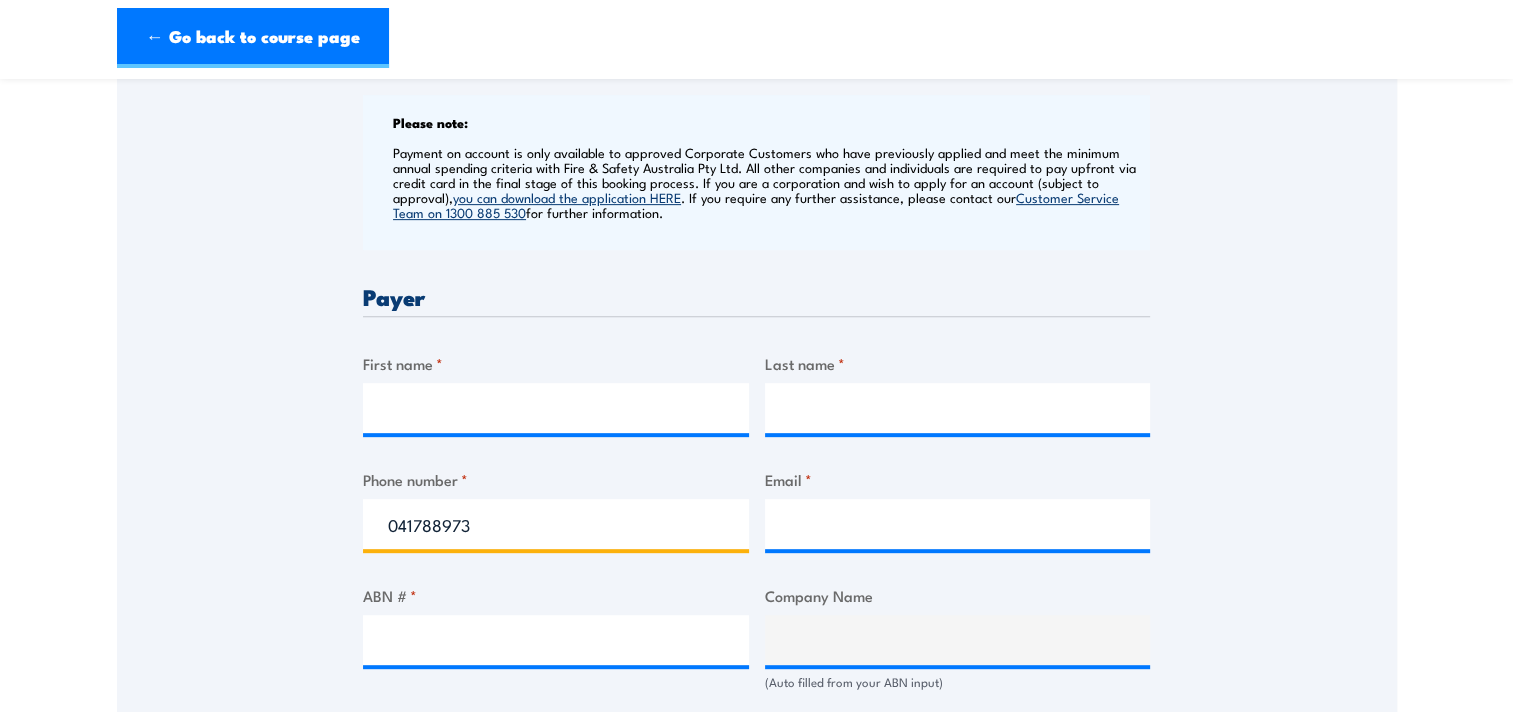 click on "041788973" at bounding box center (556, 524) 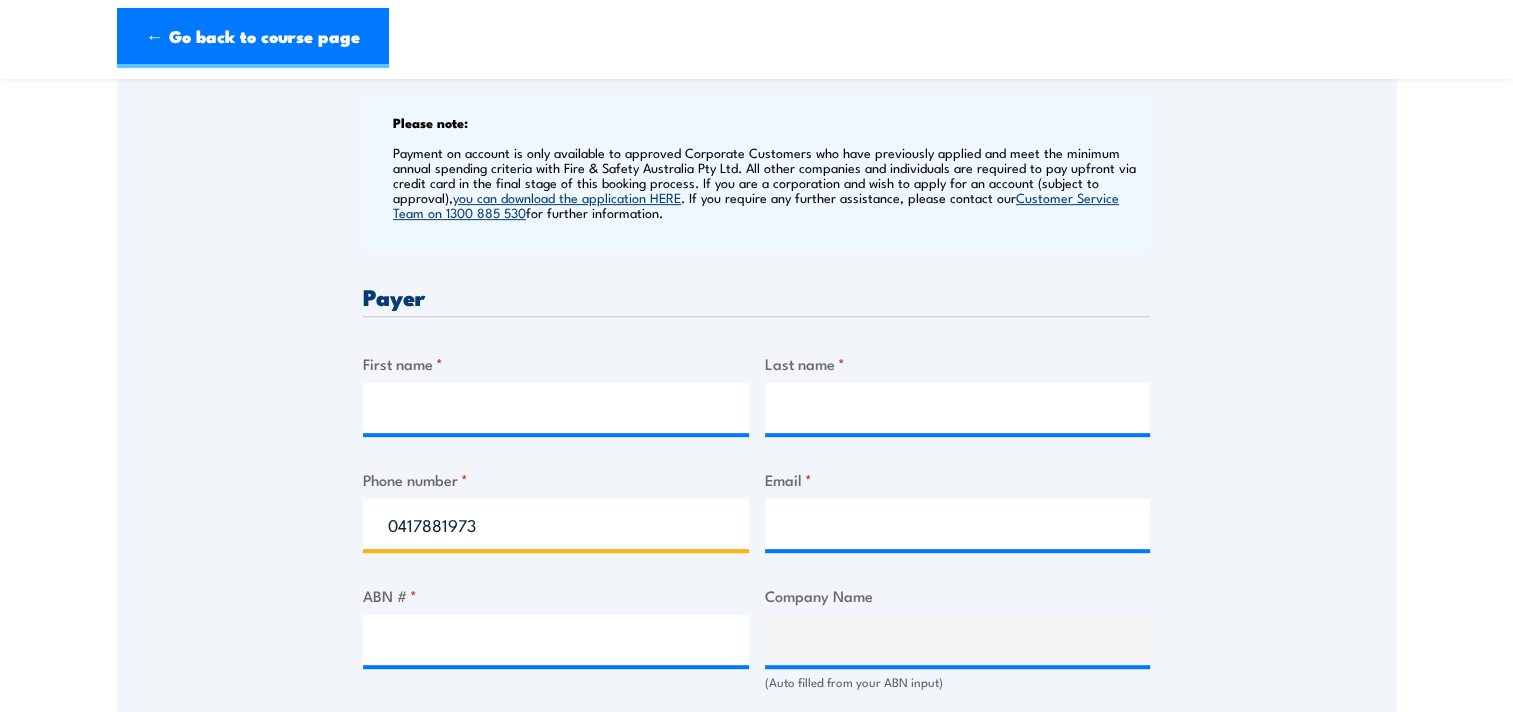 click on "0417881973" at bounding box center [556, 524] 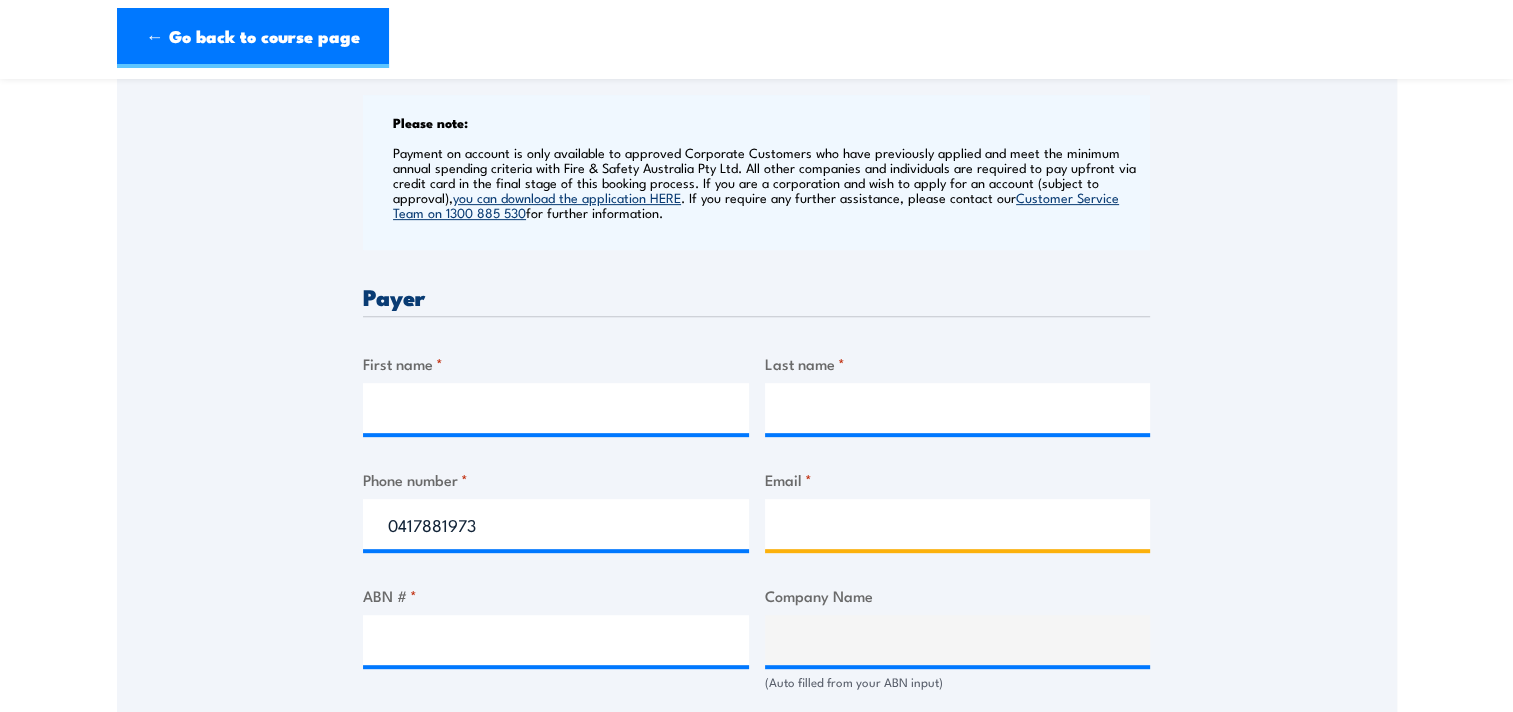click on "Email *" at bounding box center [958, 524] 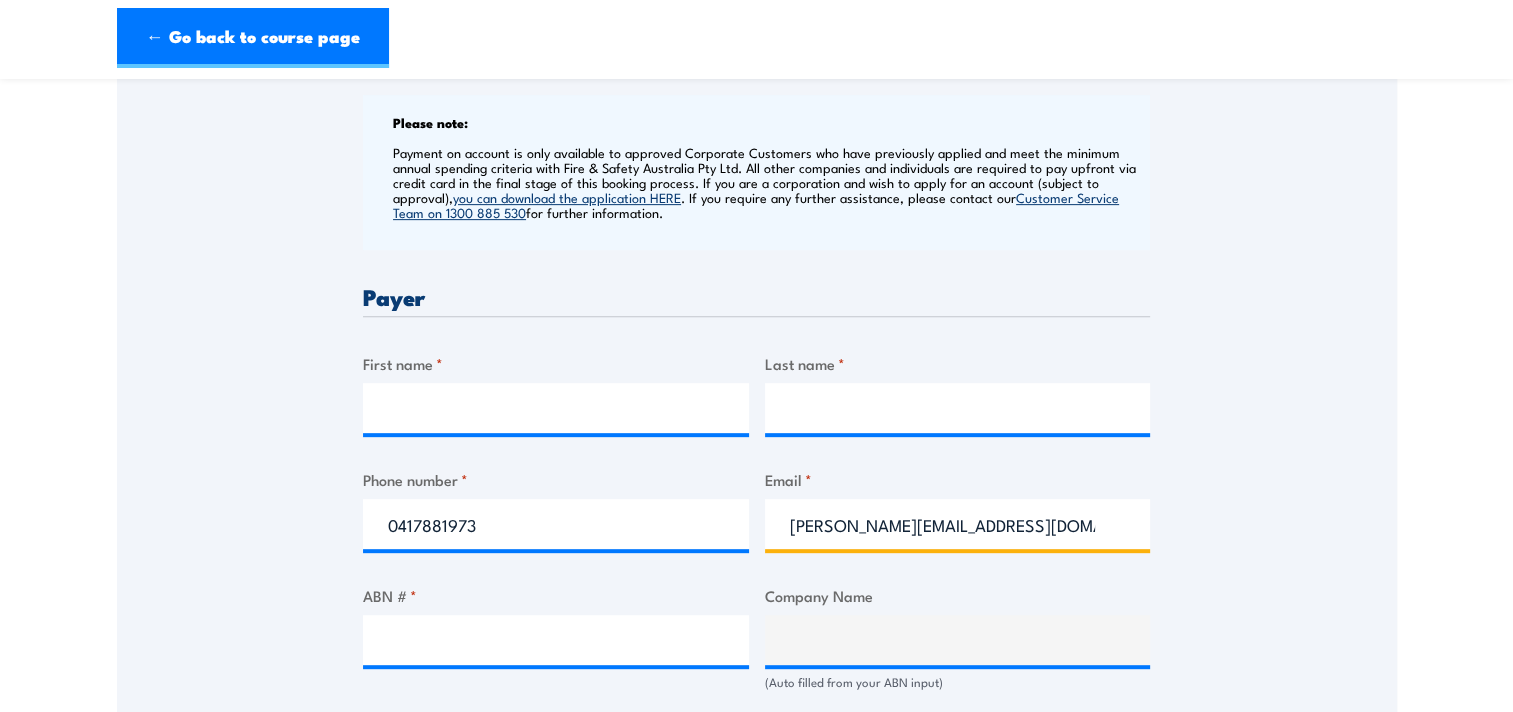 type on "Andrew@rabsgroup.com.au" 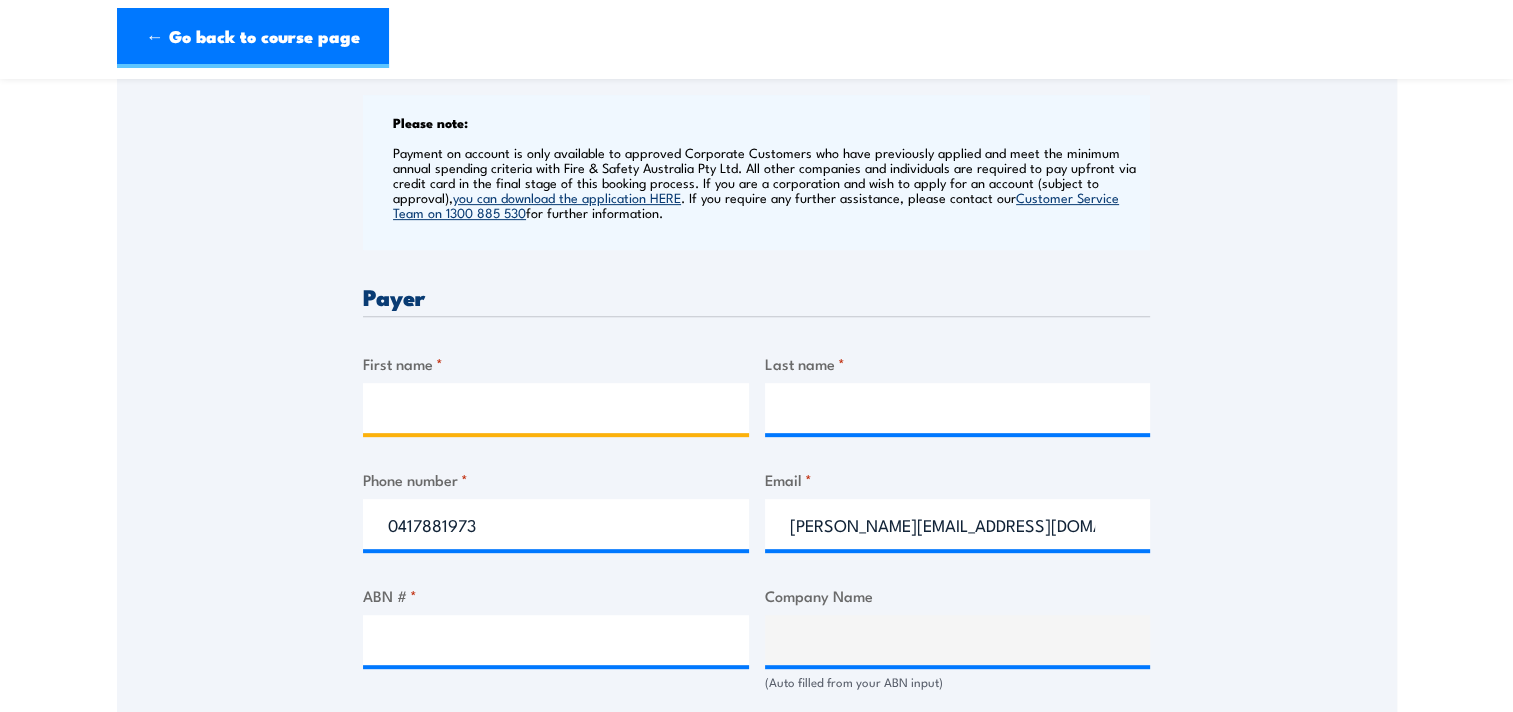 click on "First name *" at bounding box center (556, 408) 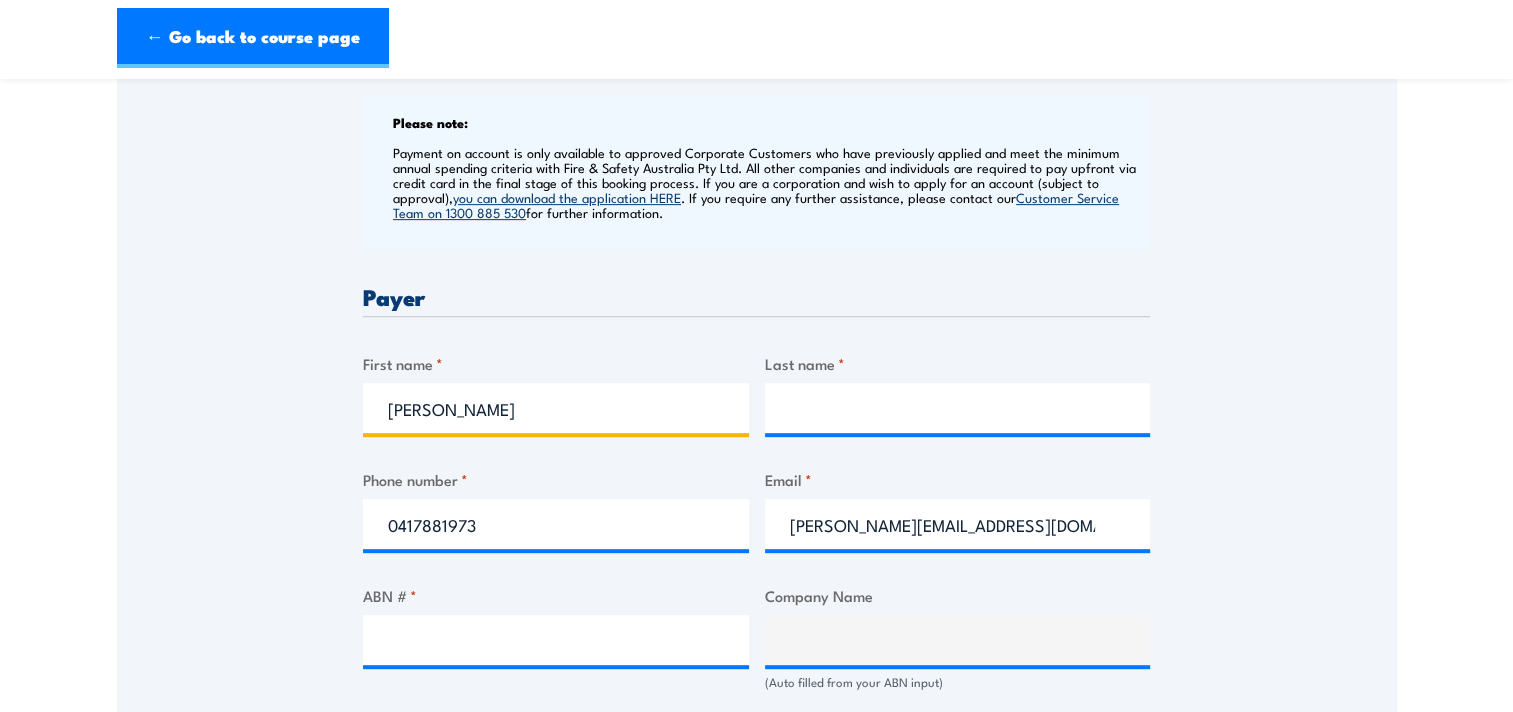 type on "Andrew" 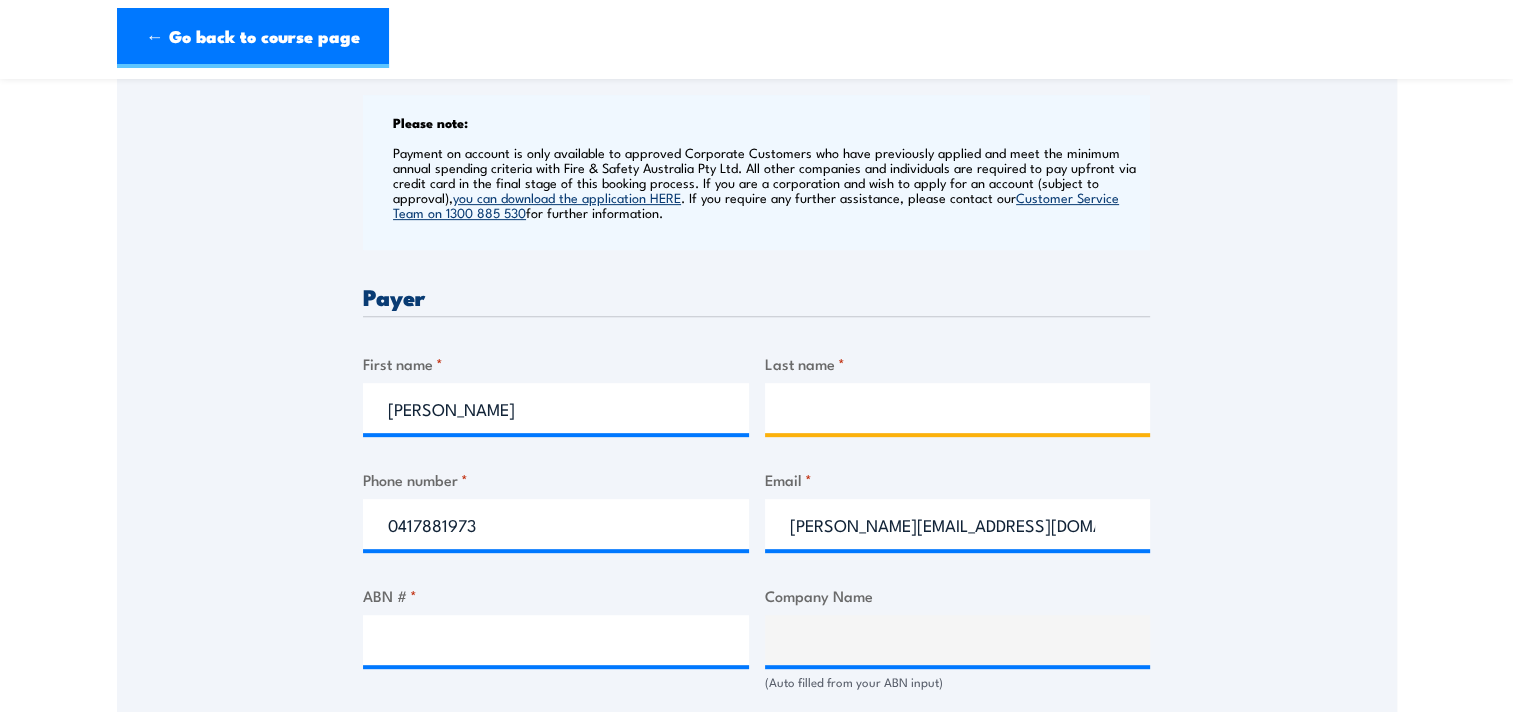 click on "Last name *" at bounding box center (958, 408) 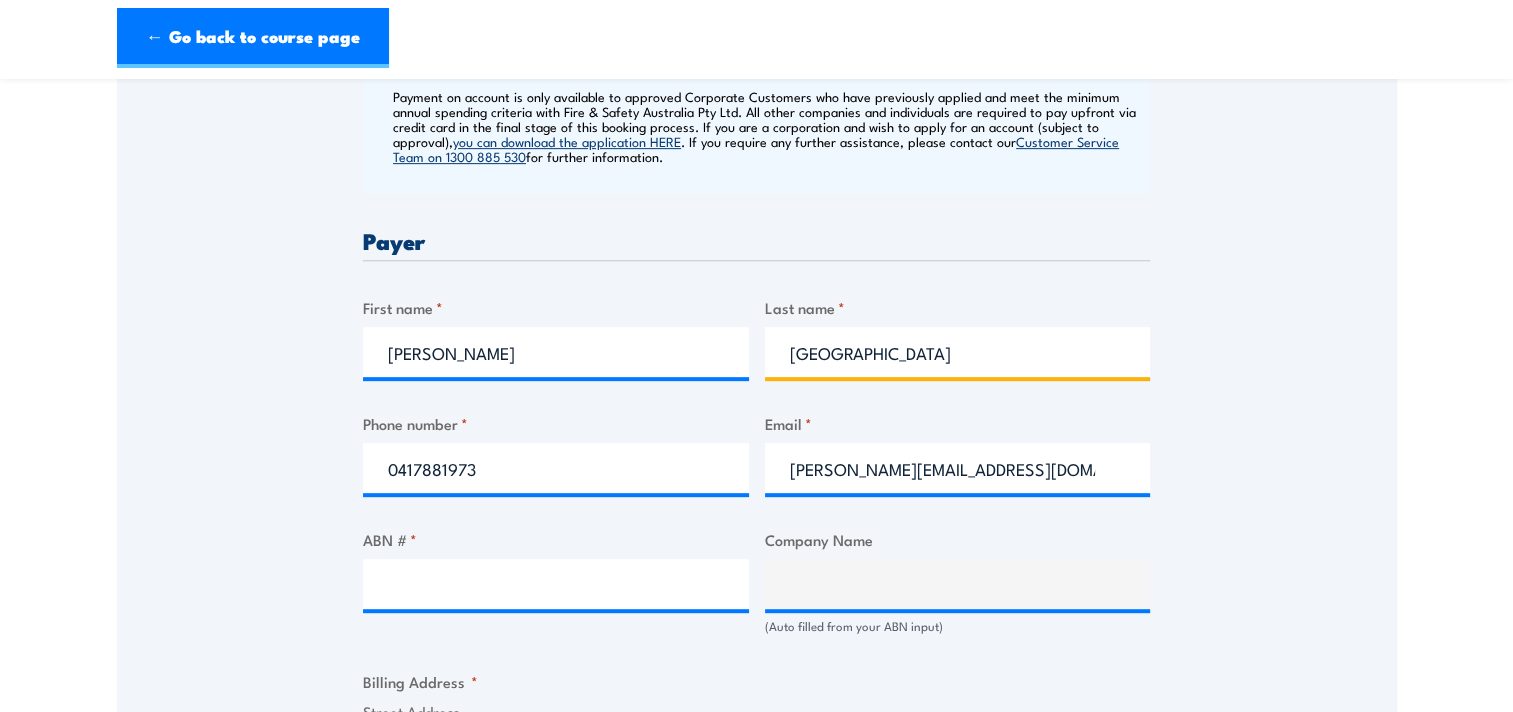 scroll, scrollTop: 900, scrollLeft: 0, axis: vertical 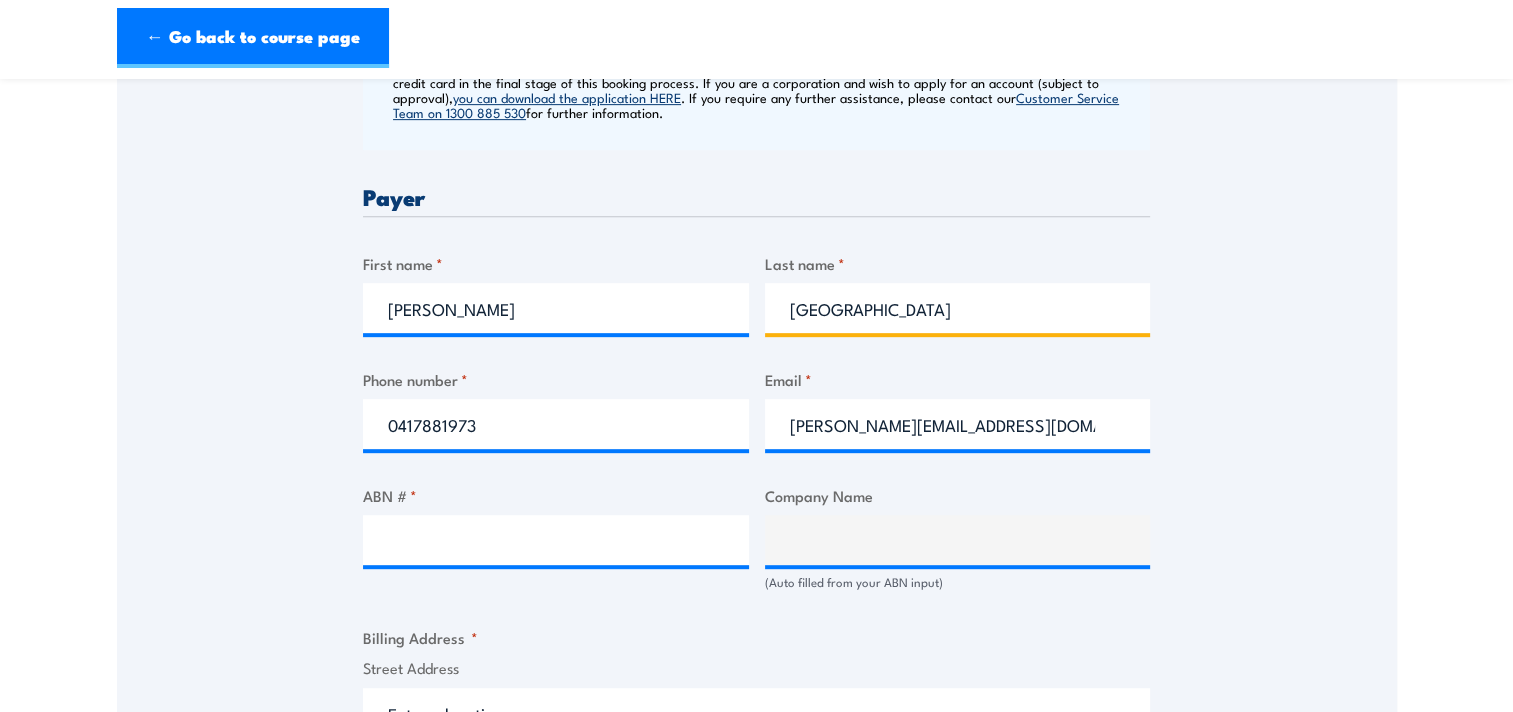 type on "Messina" 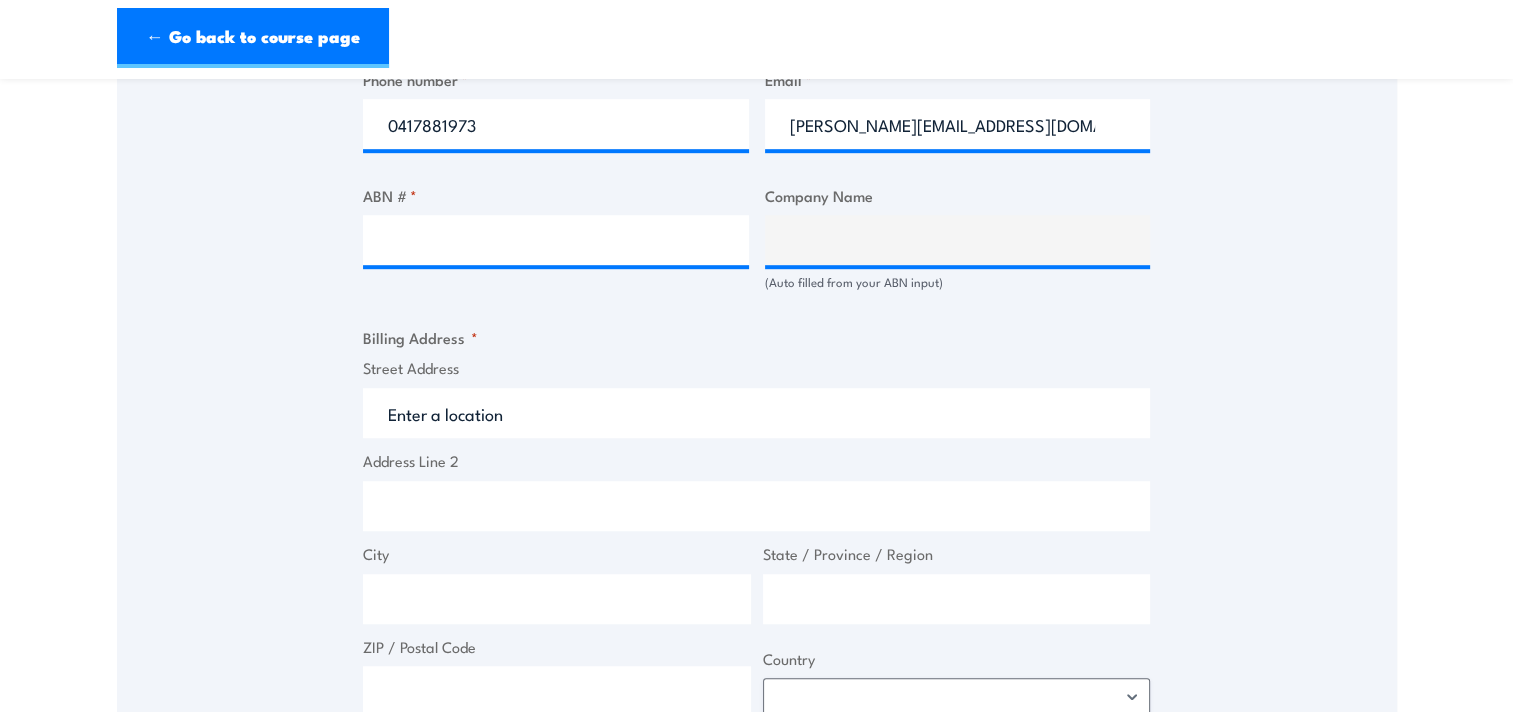 scroll, scrollTop: 1300, scrollLeft: 0, axis: vertical 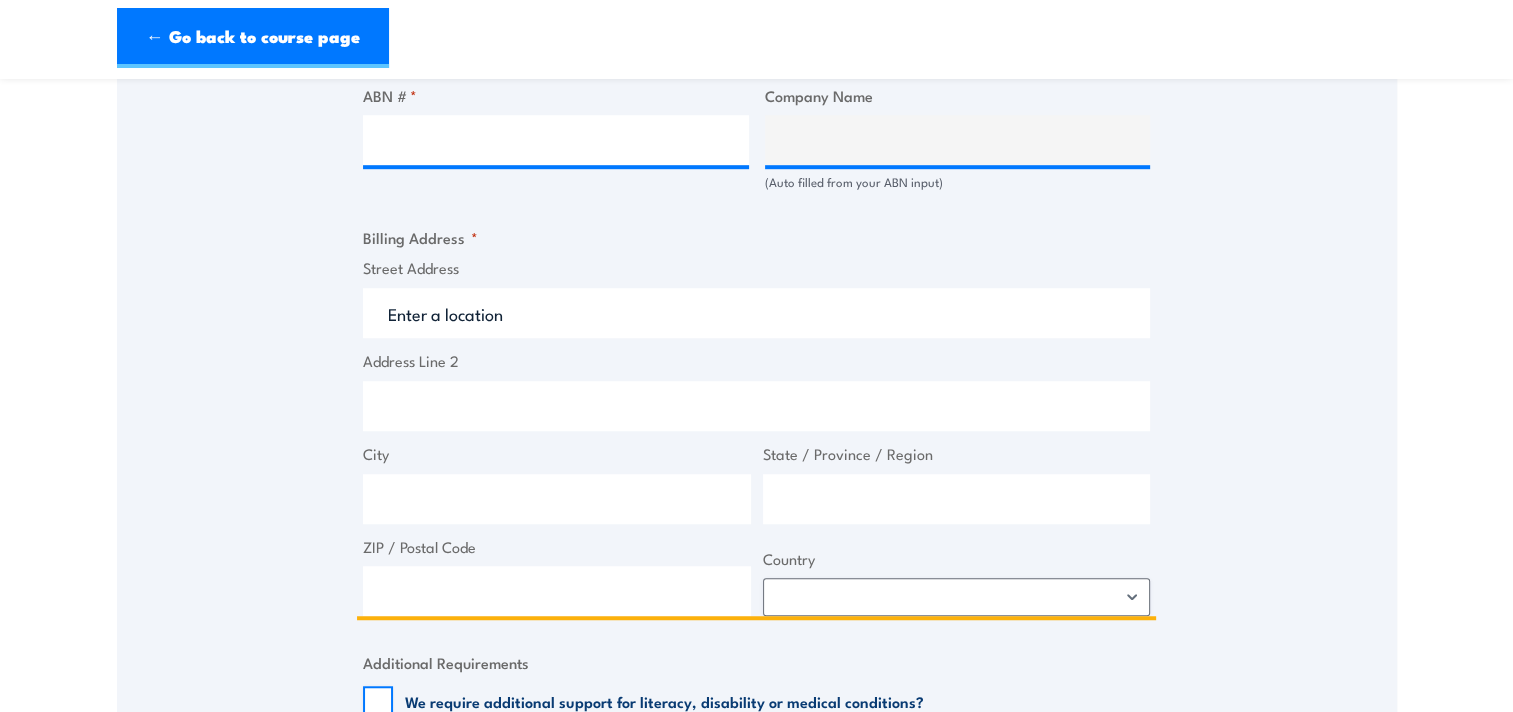 click on "State / Province / Region" at bounding box center [957, 499] 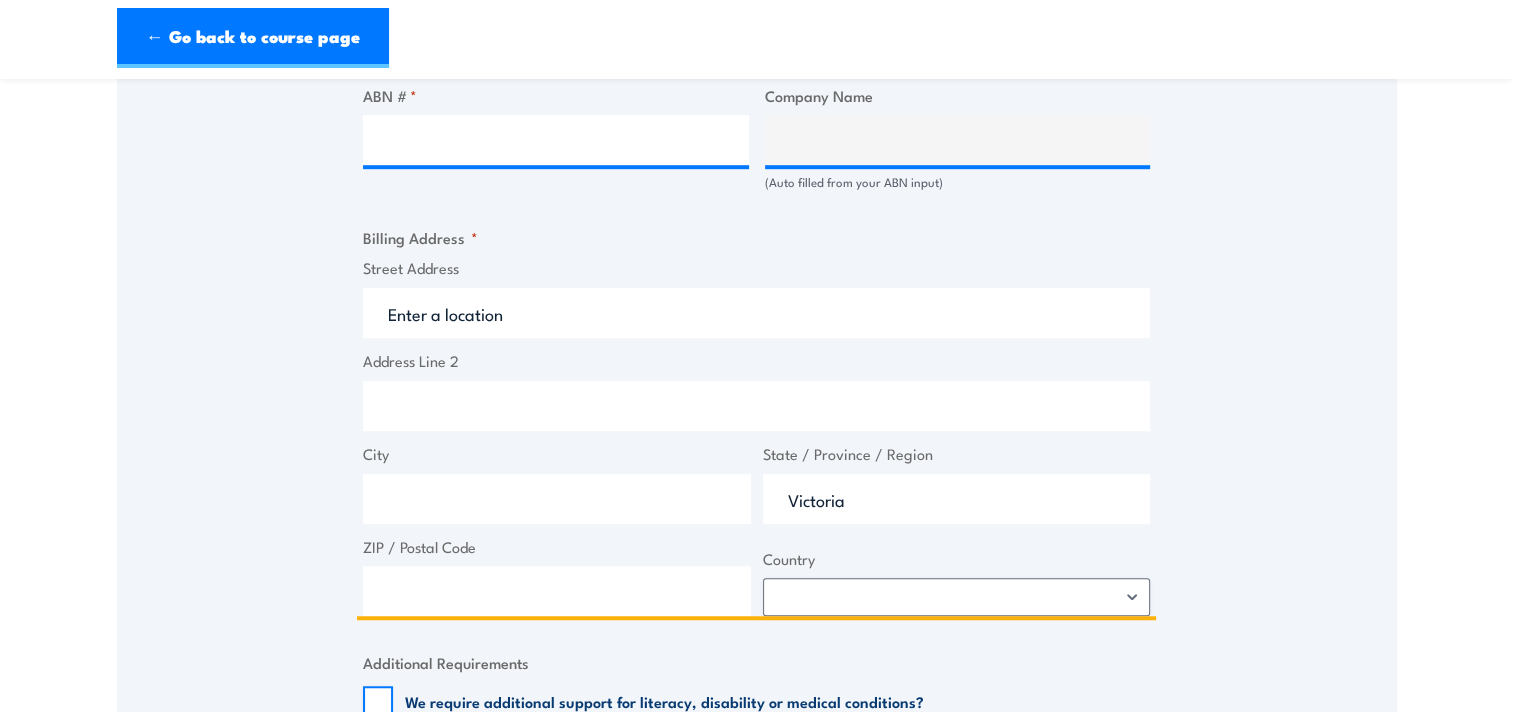 type on "Victoria" 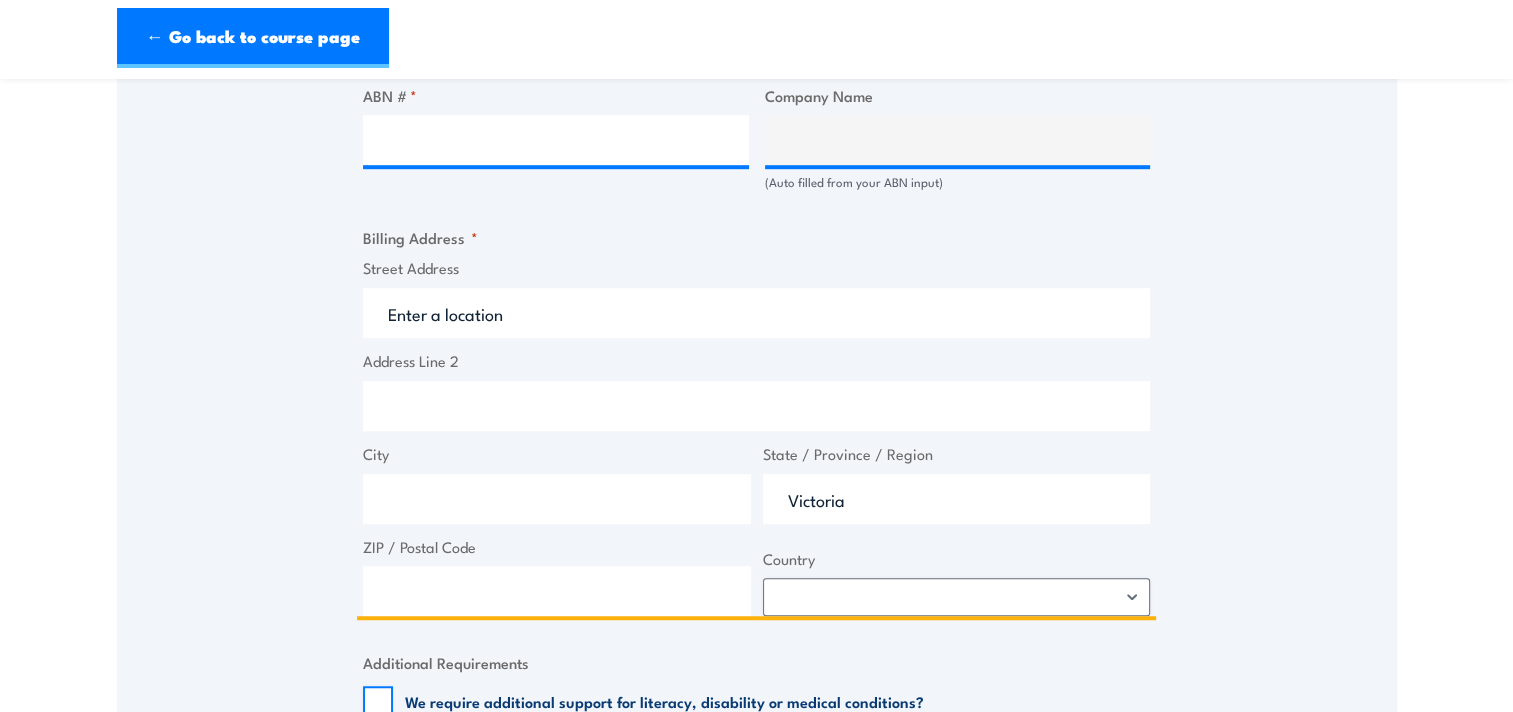 click on "City" at bounding box center [557, 499] 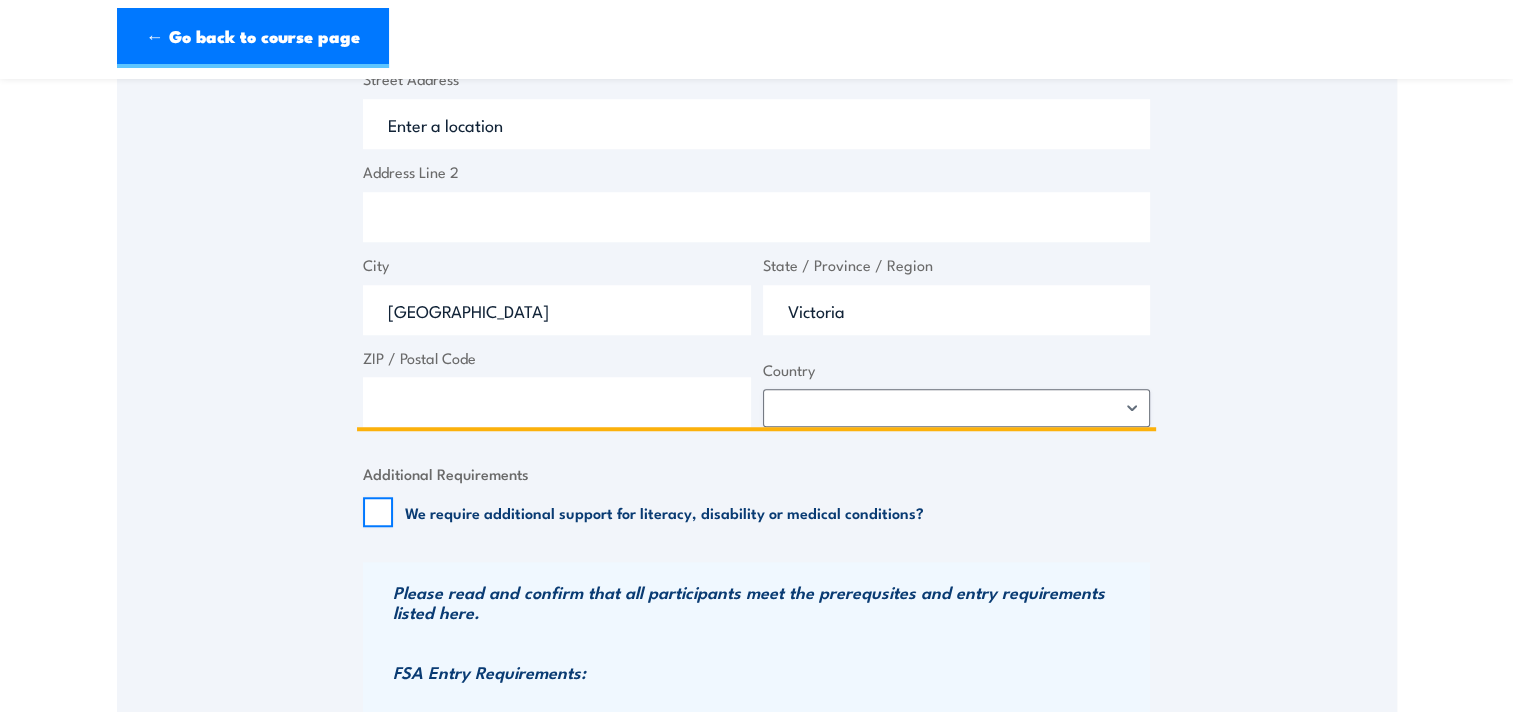scroll, scrollTop: 1500, scrollLeft: 0, axis: vertical 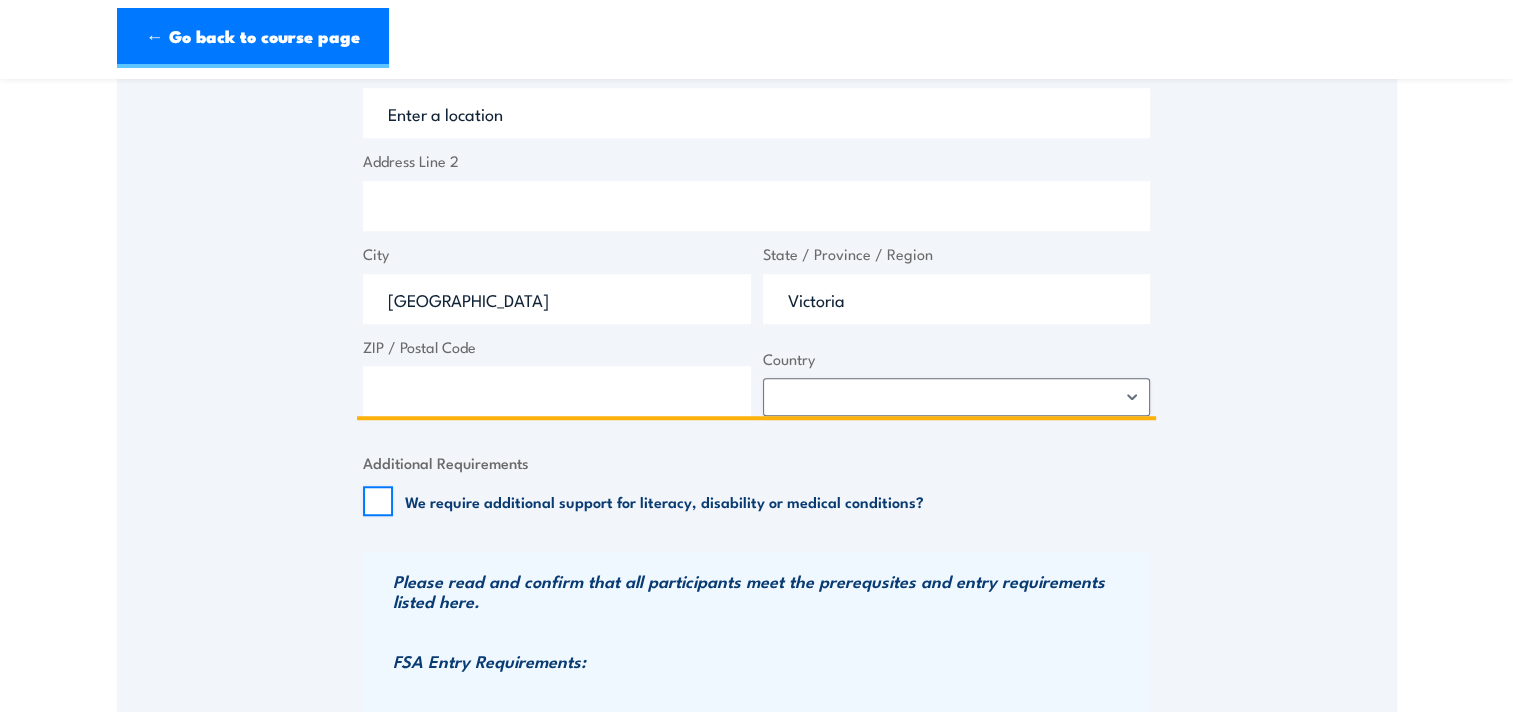 type on "Melbourne" 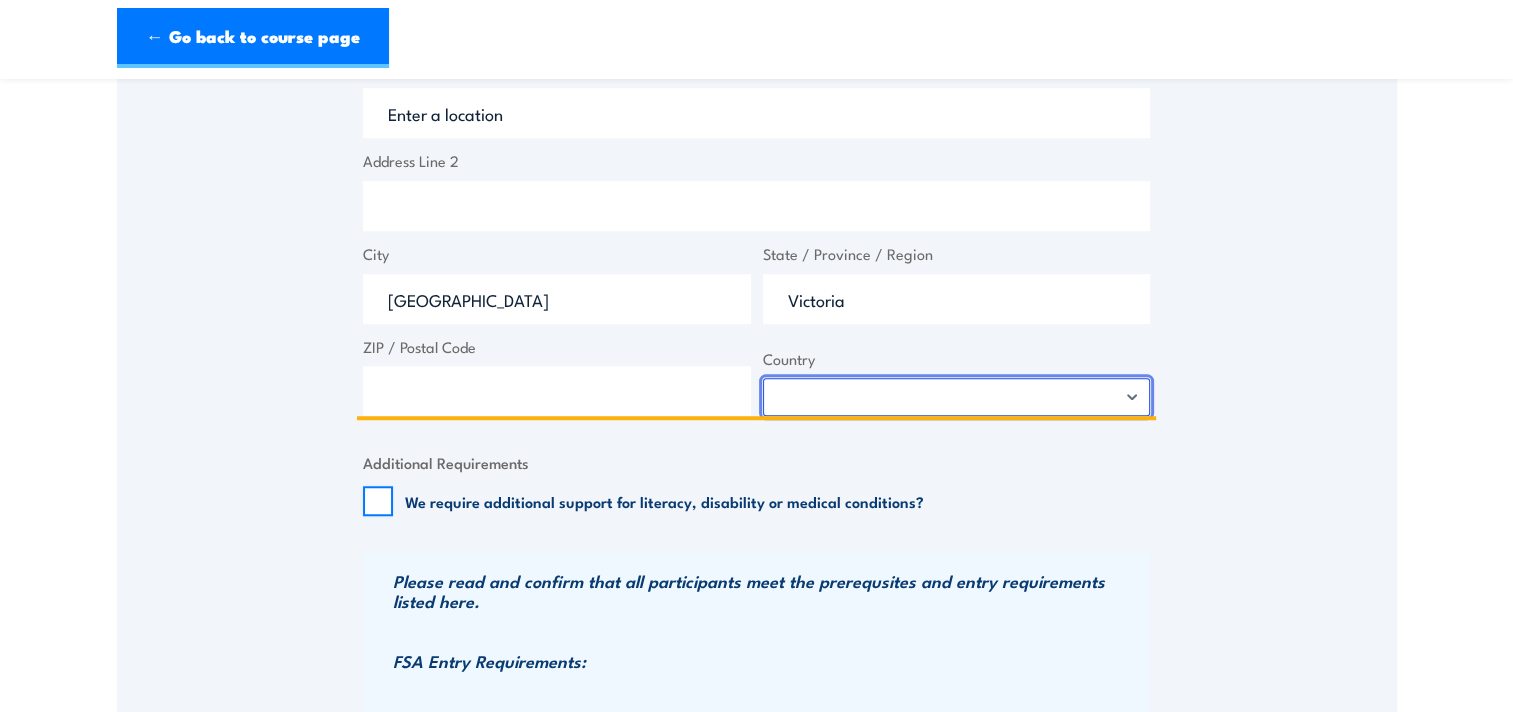 click on "Afghanistan Albania Algeria American Samoa Andorra Angola Anguilla Antarctica Antigua and Barbuda Argentina Armenia Aruba Australia Austria Azerbaijan Bahamas Bahrain Bangladesh Barbados Belarus Belgium Belize Benin Bermuda Bhutan Bolivia Bonaire, Sint Eustatius and Saba Bosnia and Herzegovina Botswana Bouvet Island Brazil British Indian Ocean Territory Brunei Darussalam Bulgaria Burkina Faso Burundi Cabo Verde Cambodia Cameroon Canada Cayman Islands Central African Republic Chad Chile China Christmas Island Cocos Islands Colombia Comoros Congo Congo, Democratic Republic of the Cook Islands Costa Rica Croatia Cuba Curaçao Cyprus Czechia Côte d'Ivoire Denmark Djibouti Dominica Dominican Republic Ecuador Egypt El Salvador Equatorial Guinea Eritrea Estonia Eswatini Ethiopia Falkland Islands Faroe Islands Fiji Finland France French Guiana French Polynesia French Southern Territories Gabon Gambia Georgia Germany Ghana Gibraltar Greece Greenland Grenada Guadeloupe Guam Guatemala Guernsey Guinea Guinea-Bissau Iran" at bounding box center (957, 397) 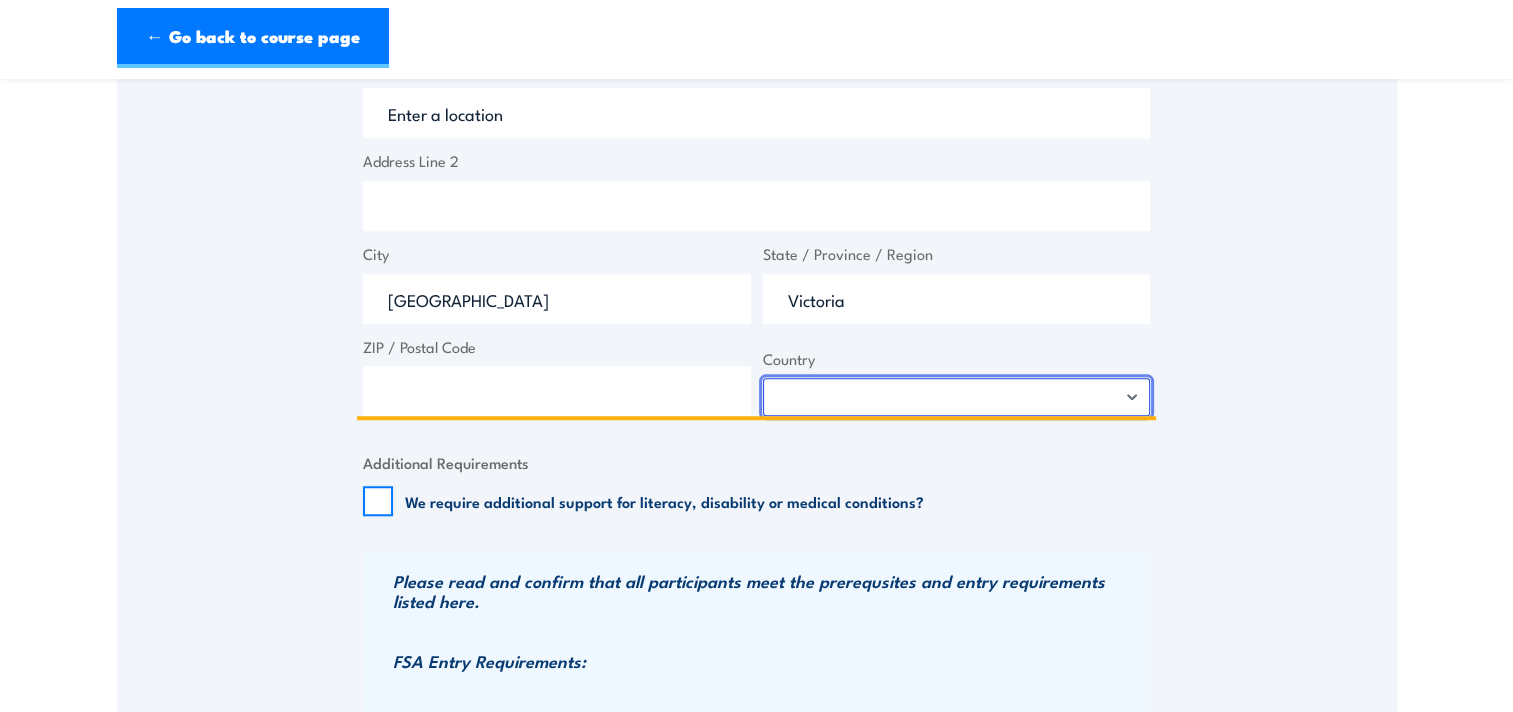 select on "Australia" 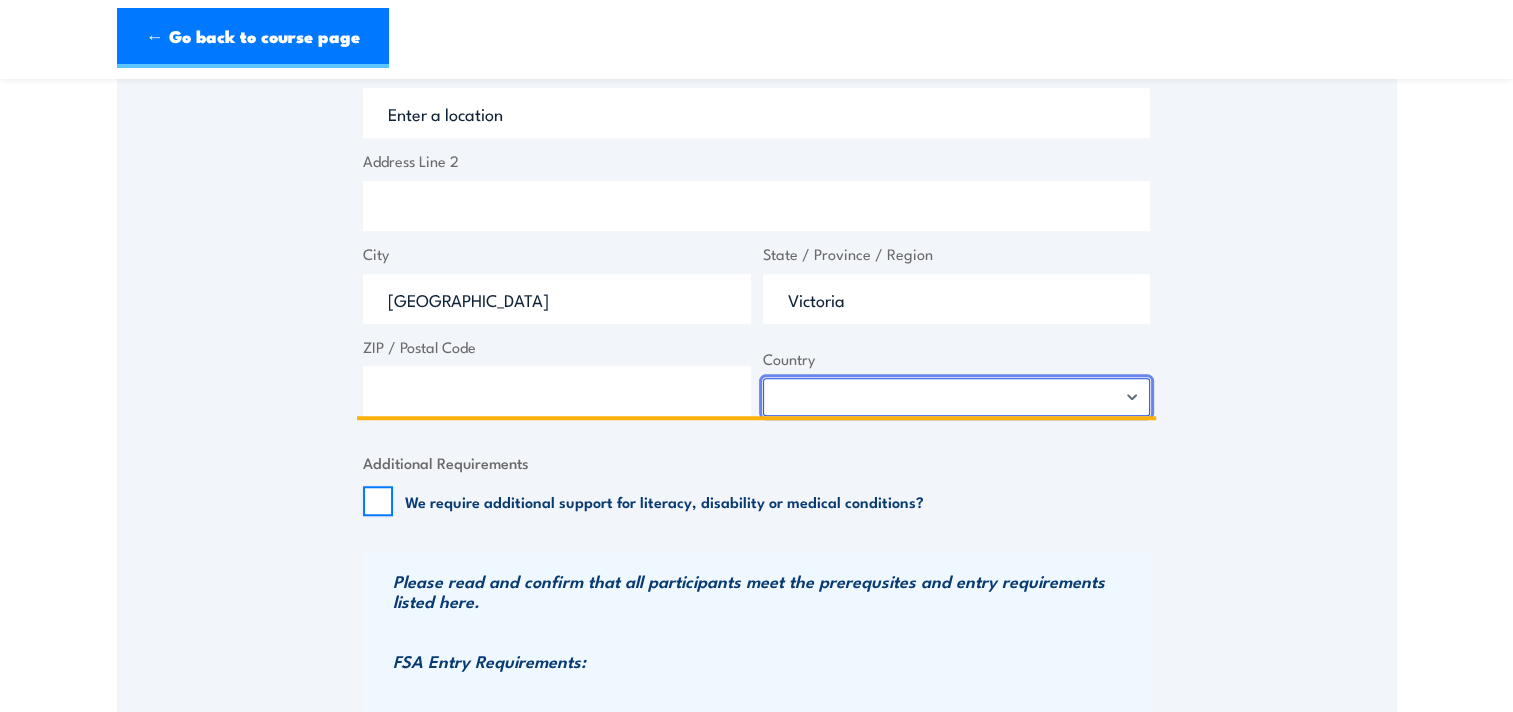 click on "Afghanistan Albania Algeria American Samoa Andorra Angola Anguilla Antarctica Antigua and Barbuda Argentina Armenia Aruba Australia Austria Azerbaijan Bahamas Bahrain Bangladesh Barbados Belarus Belgium Belize Benin Bermuda Bhutan Bolivia Bonaire, Sint Eustatius and Saba Bosnia and Herzegovina Botswana Bouvet Island Brazil British Indian Ocean Territory Brunei Darussalam Bulgaria Burkina Faso Burundi Cabo Verde Cambodia Cameroon Canada Cayman Islands Central African Republic Chad Chile China Christmas Island Cocos Islands Colombia Comoros Congo Congo, Democratic Republic of the Cook Islands Costa Rica Croatia Cuba Curaçao Cyprus Czechia Côte d'Ivoire Denmark Djibouti Dominica Dominican Republic Ecuador Egypt El Salvador Equatorial Guinea Eritrea Estonia Eswatini Ethiopia Falkland Islands Faroe Islands Fiji Finland France French Guiana French Polynesia French Southern Territories Gabon Gambia Georgia Germany Ghana Gibraltar Greece Greenland Grenada Guadeloupe Guam Guatemala Guernsey Guinea Guinea-Bissau Iran" at bounding box center [957, 397] 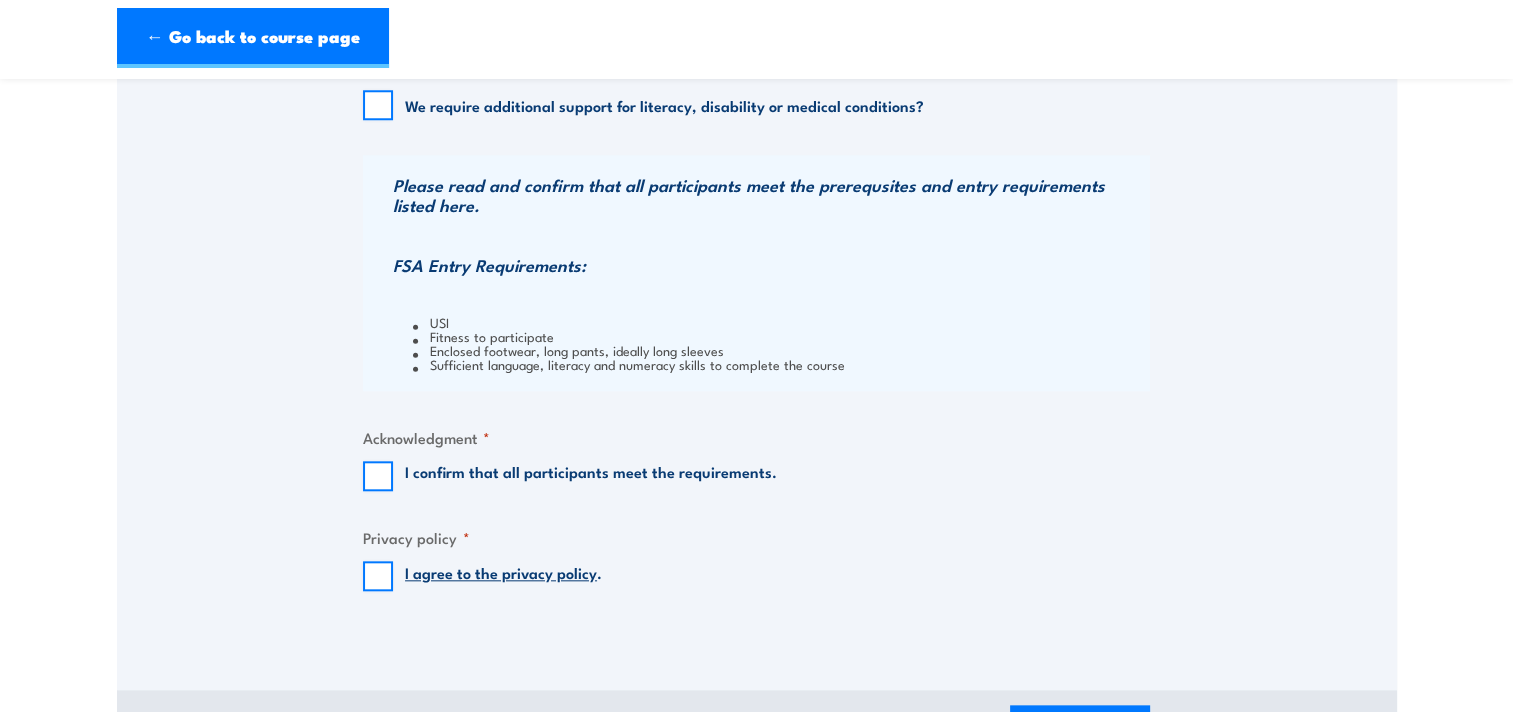 scroll, scrollTop: 1900, scrollLeft: 0, axis: vertical 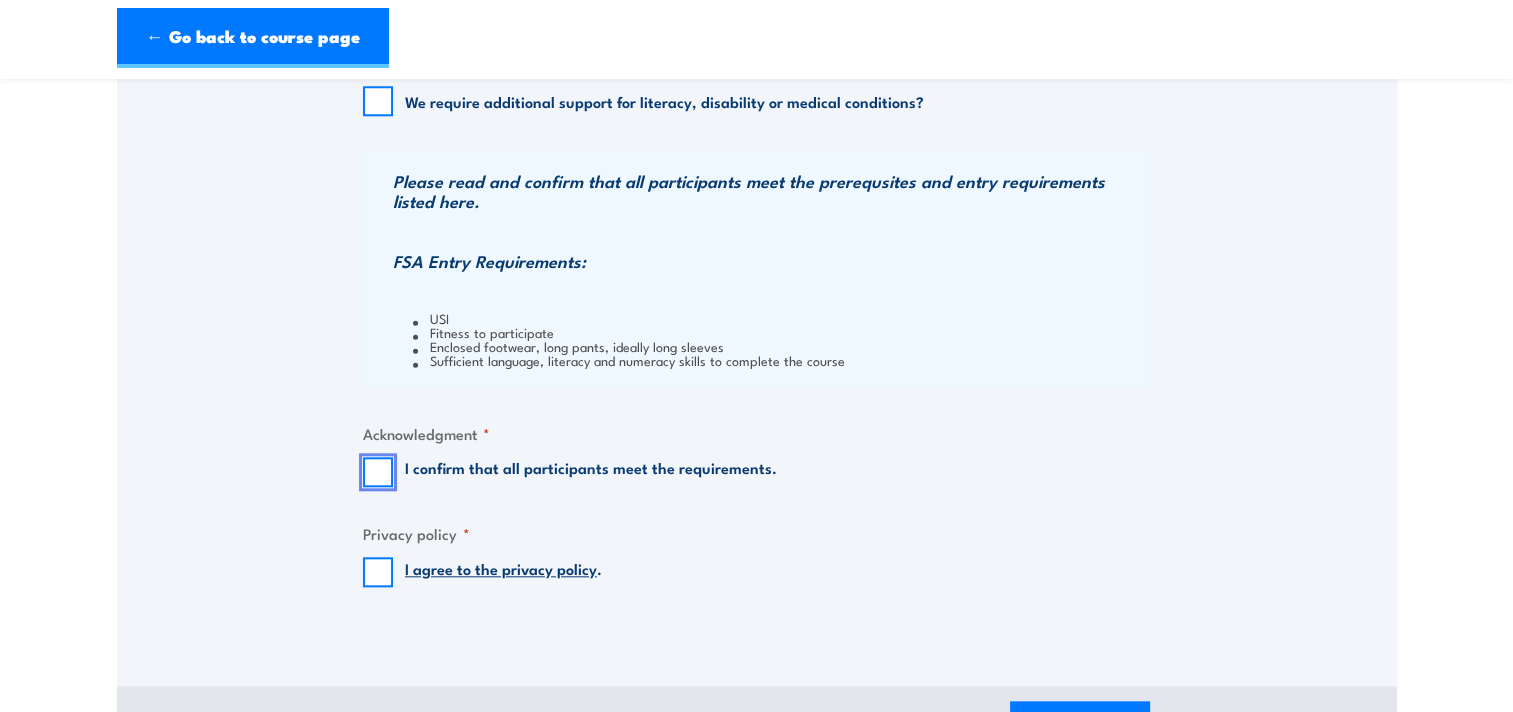 click on "I confirm that all participants meet the requirements." at bounding box center [378, 472] 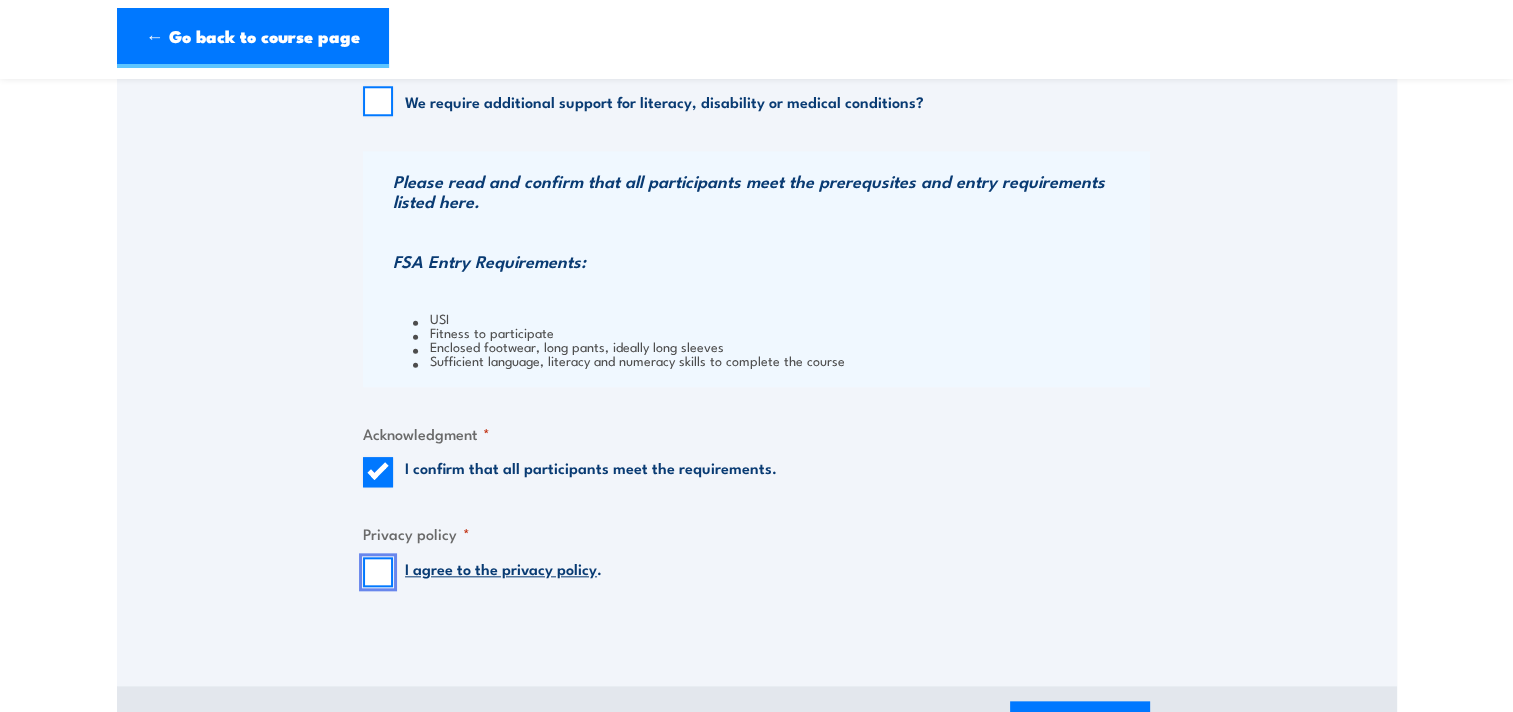 click on "I agree to the privacy policy ." at bounding box center [378, 572] 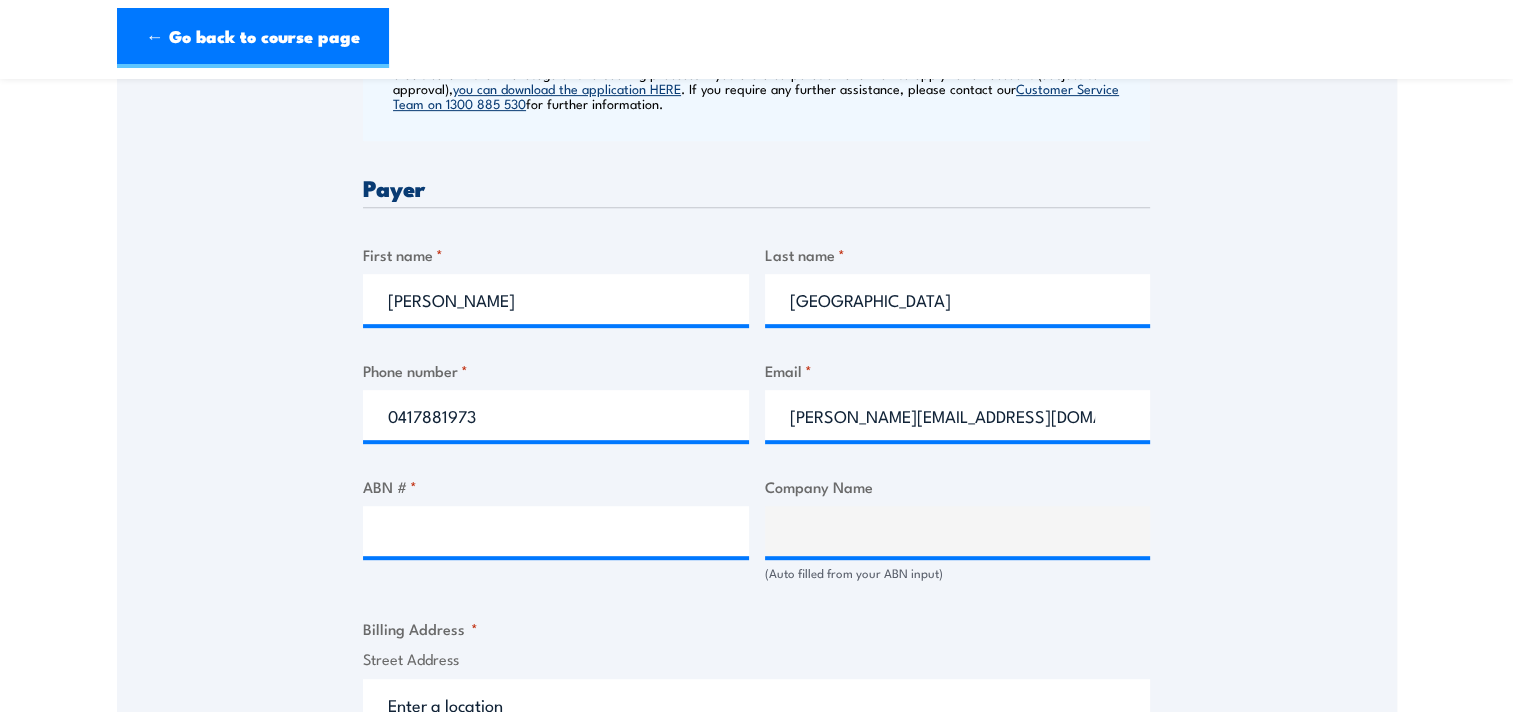 scroll, scrollTop: 900, scrollLeft: 0, axis: vertical 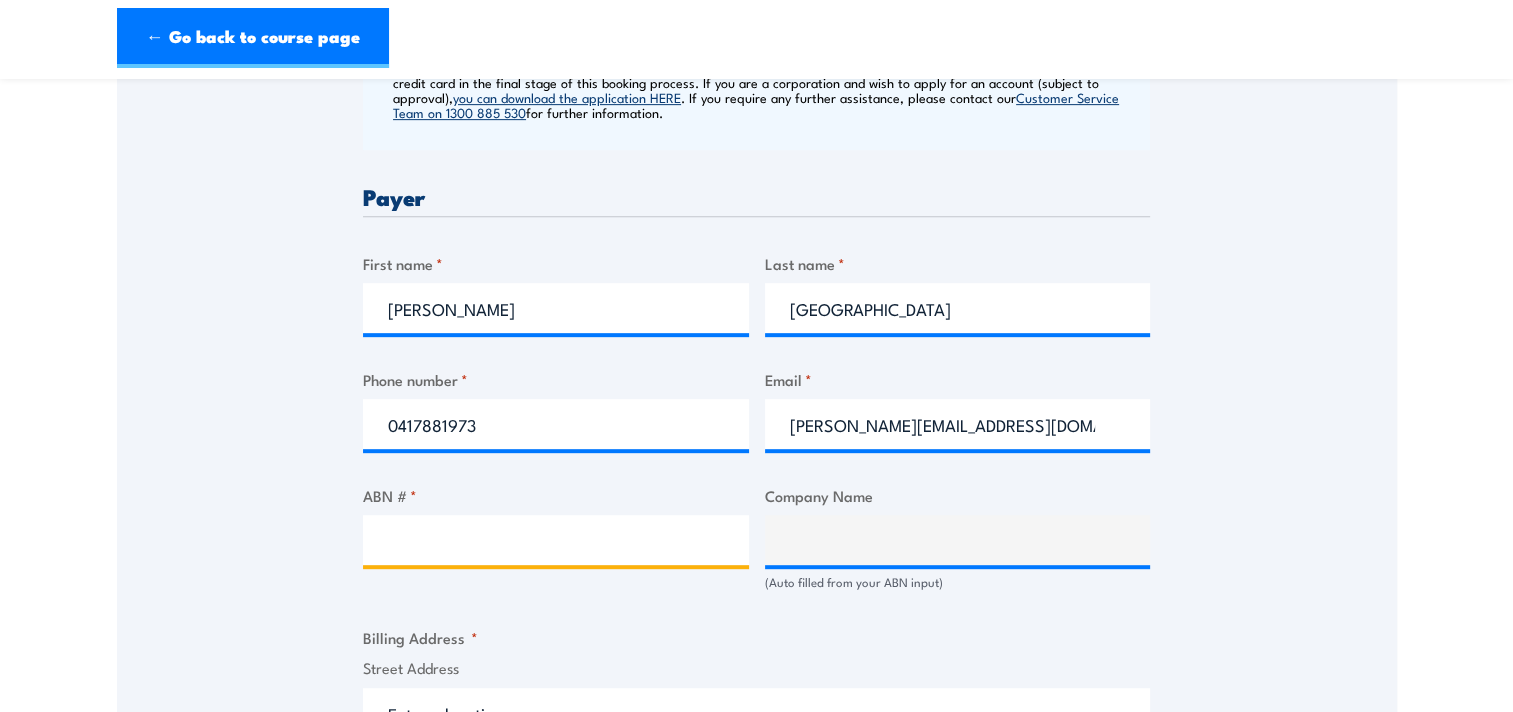 click on "ABN # *" at bounding box center [556, 540] 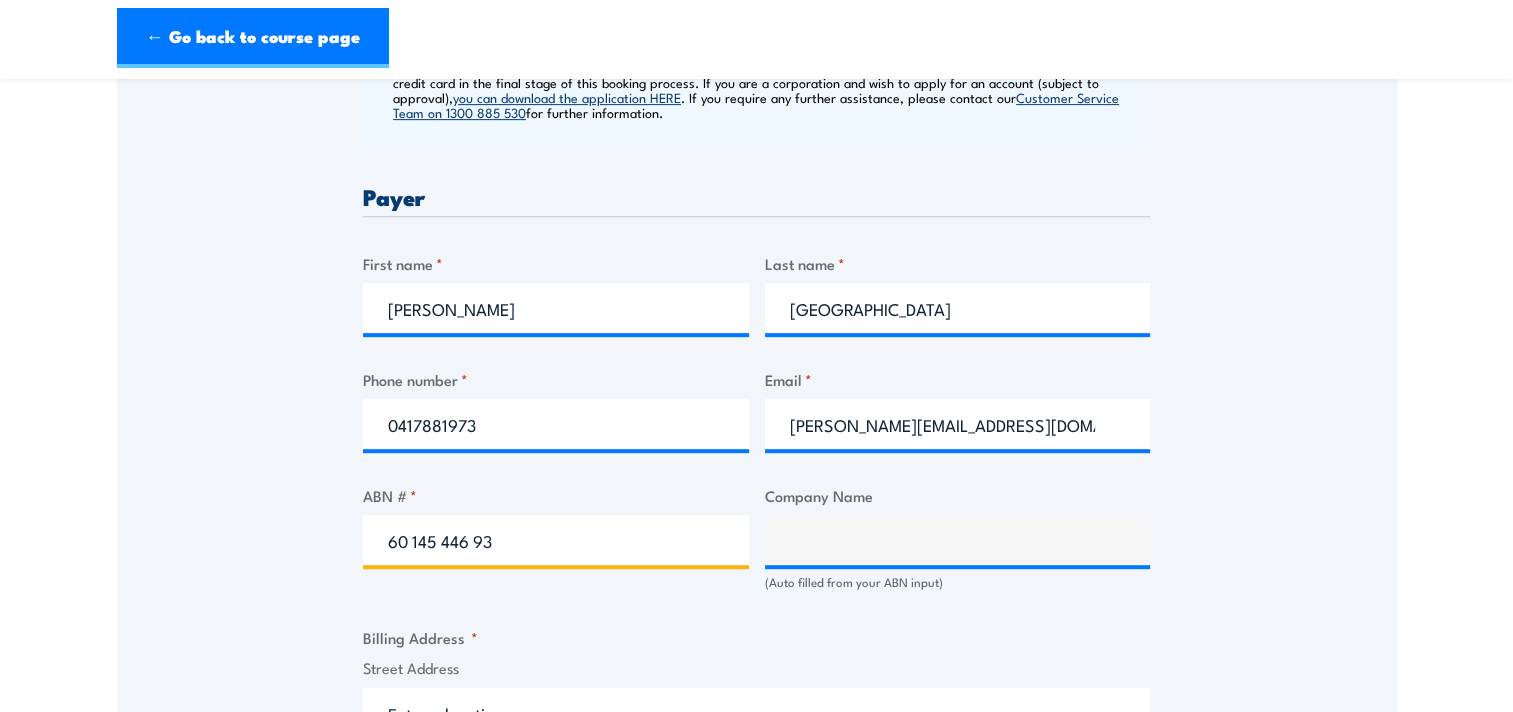 type on "60 145 446 939" 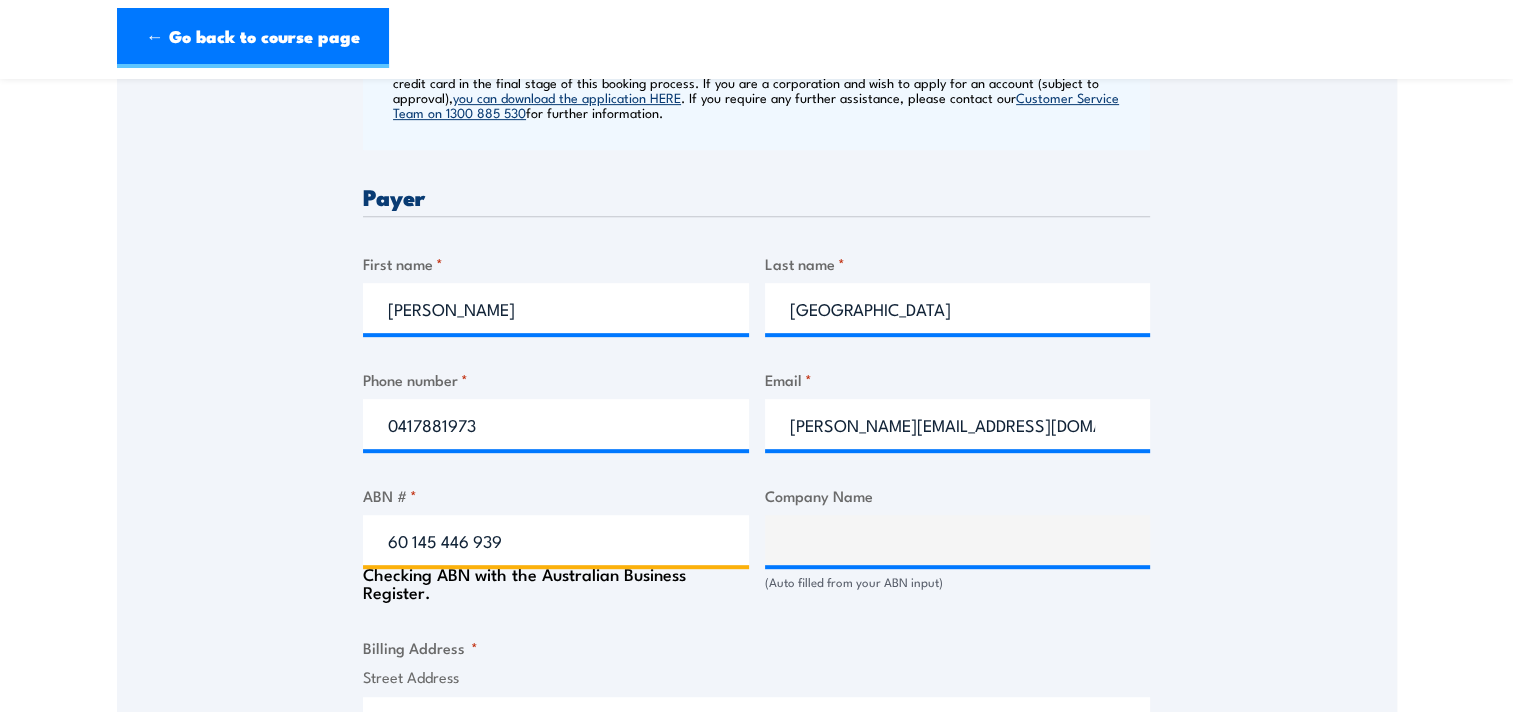 type on "R.A.B.S Paving Services Pty Ltd" 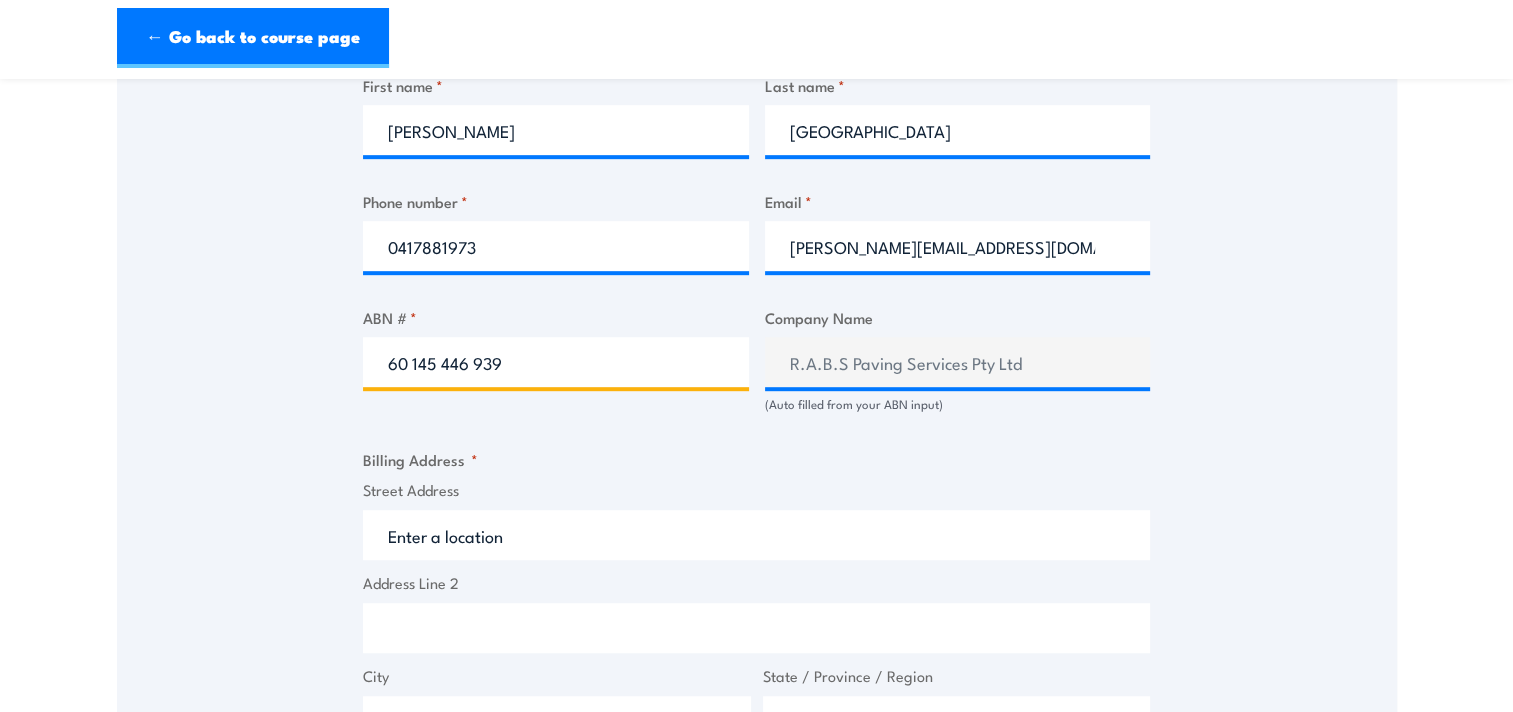 scroll, scrollTop: 1100, scrollLeft: 0, axis: vertical 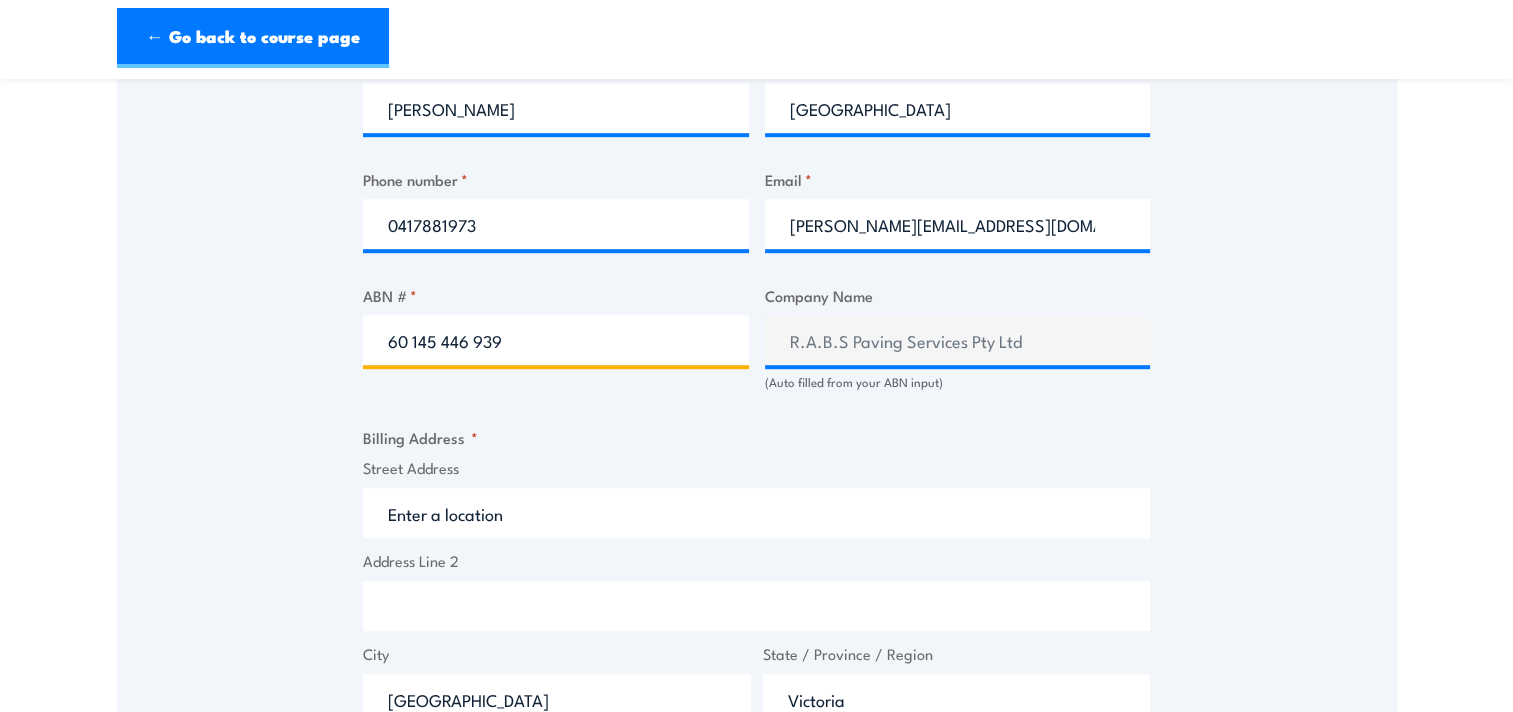 type on "60 145 446 939" 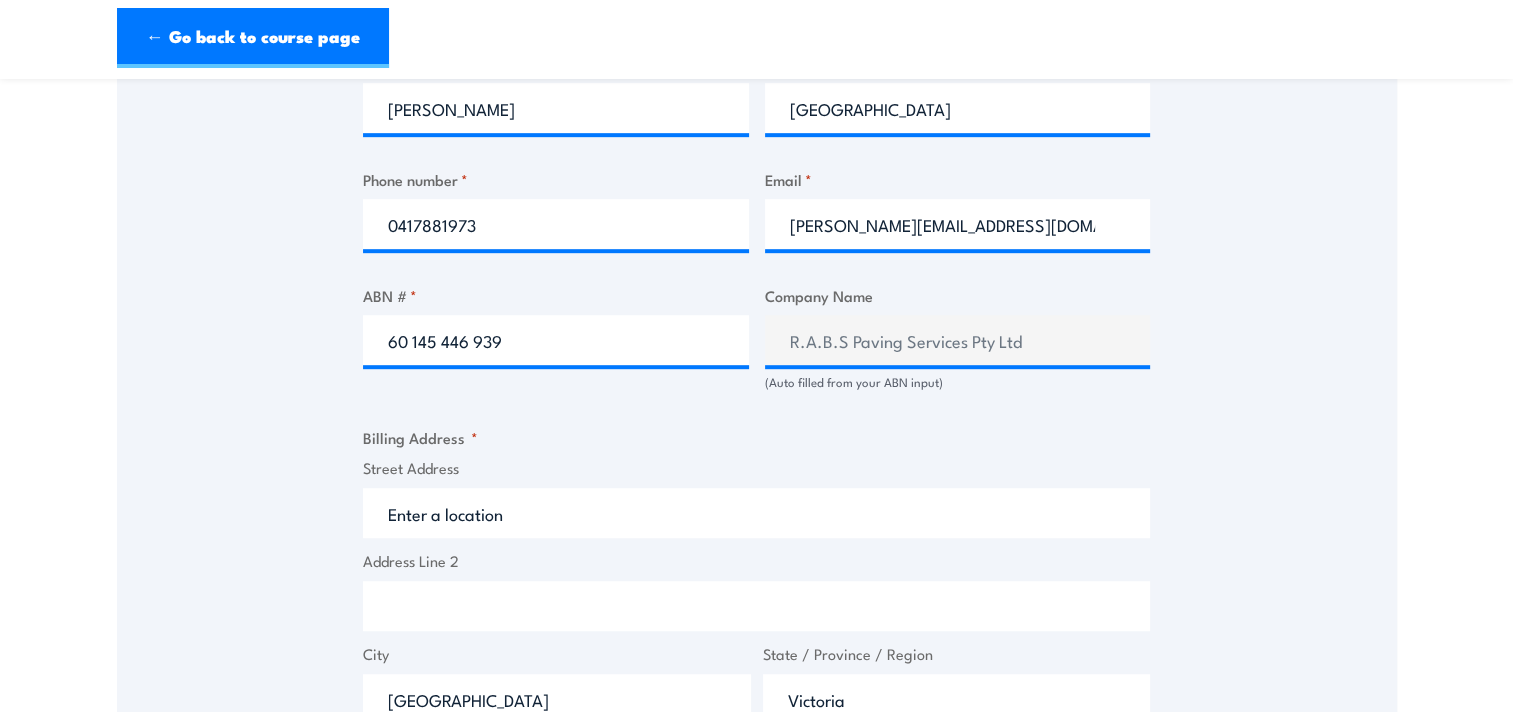 click on "Street Address" at bounding box center (756, 513) 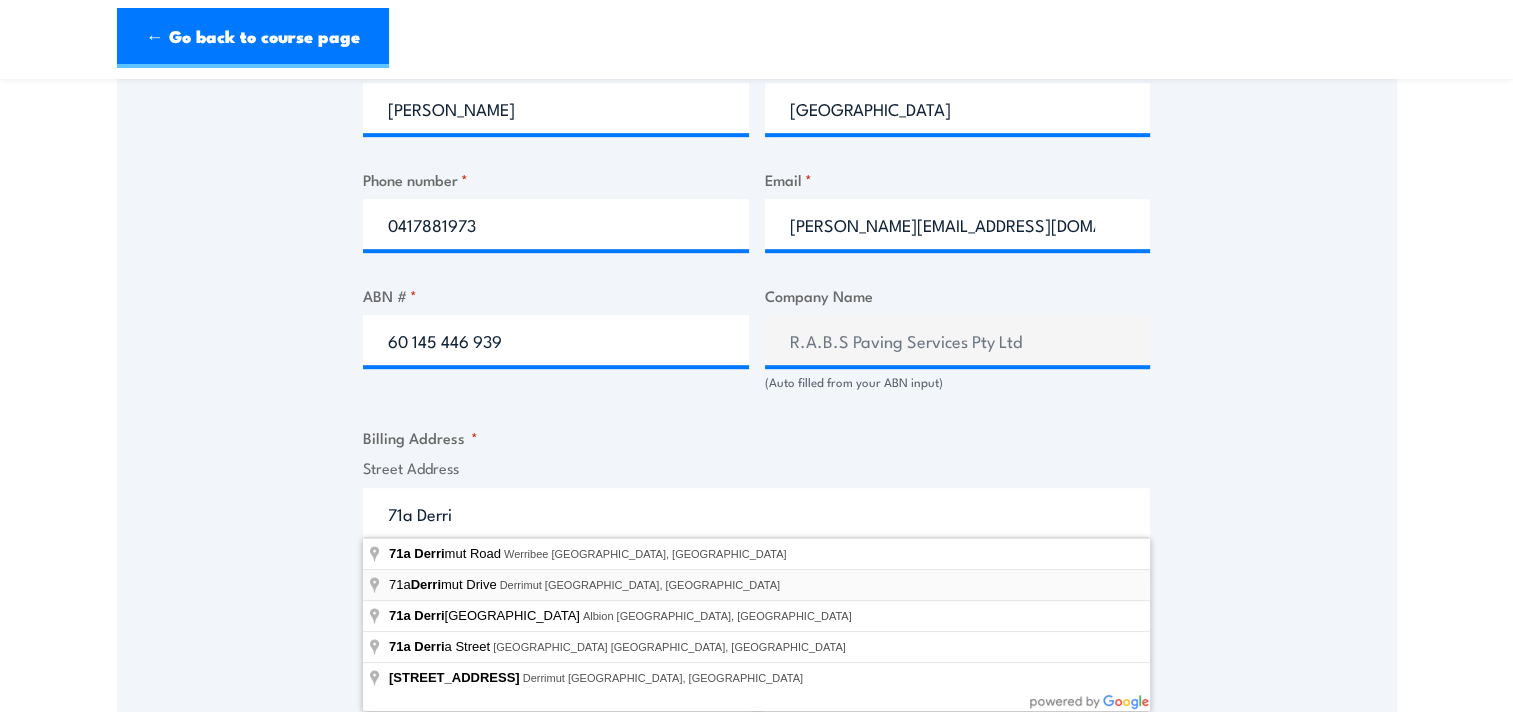 type on "71a Derrimut Drive, Derrimut VIC, Australia" 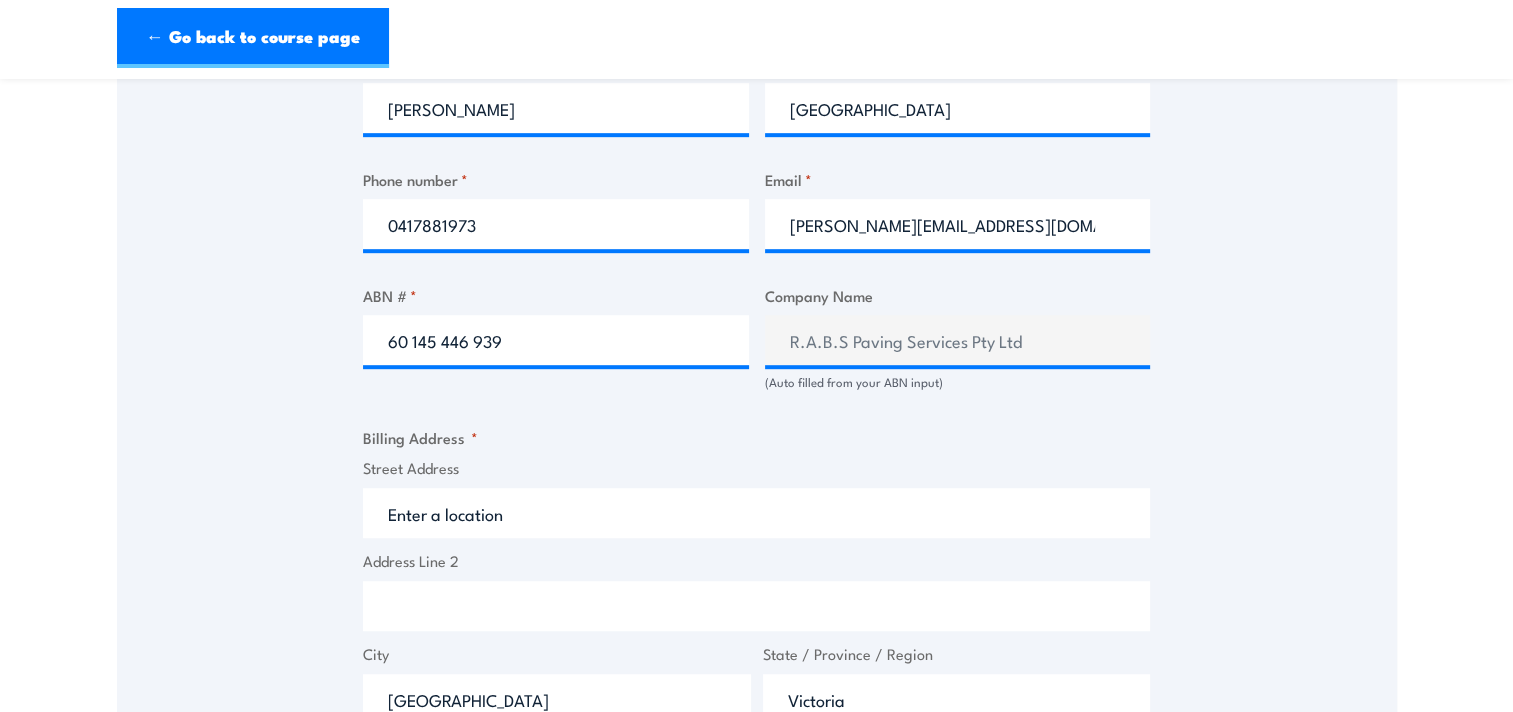 type on "Derrimut Dr" 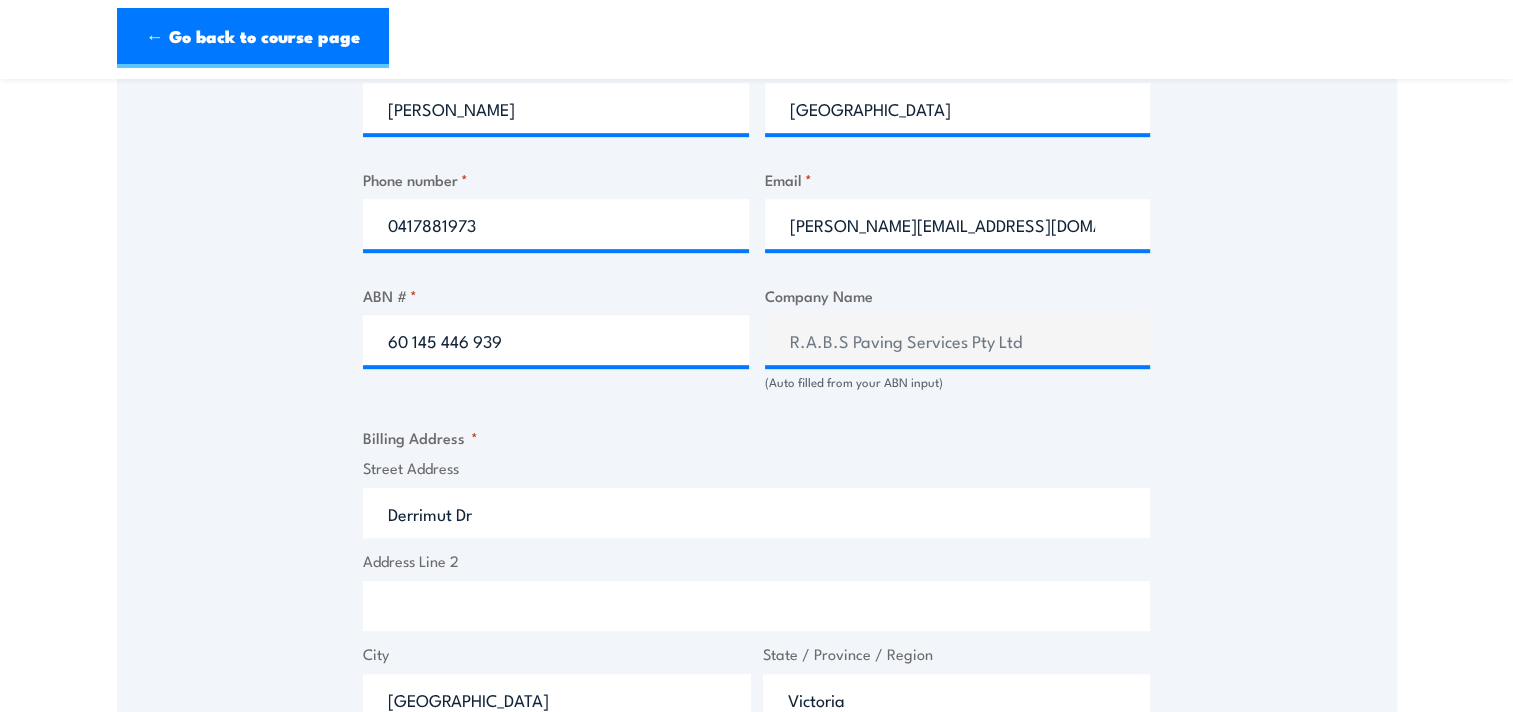 type on "Derrimut" 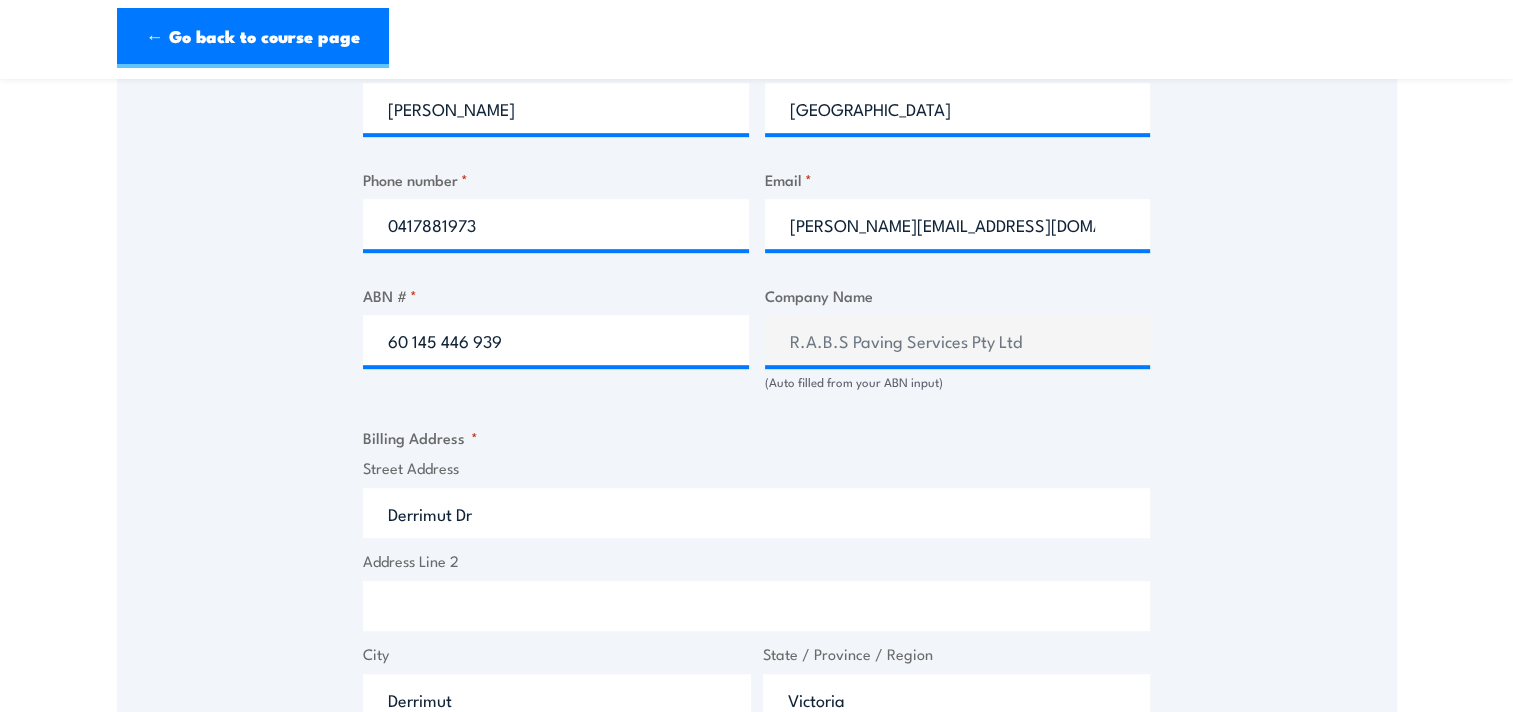 type on "3026" 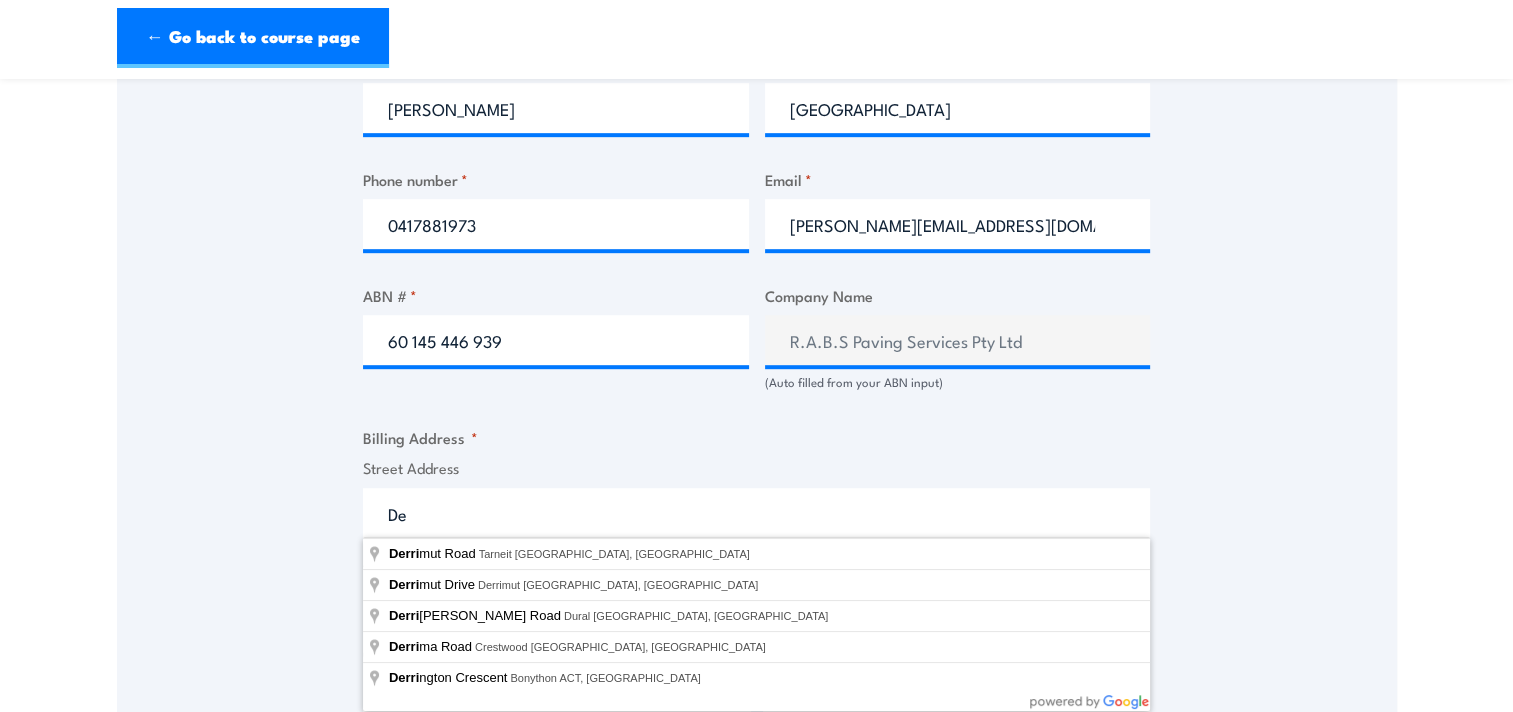 type on "D" 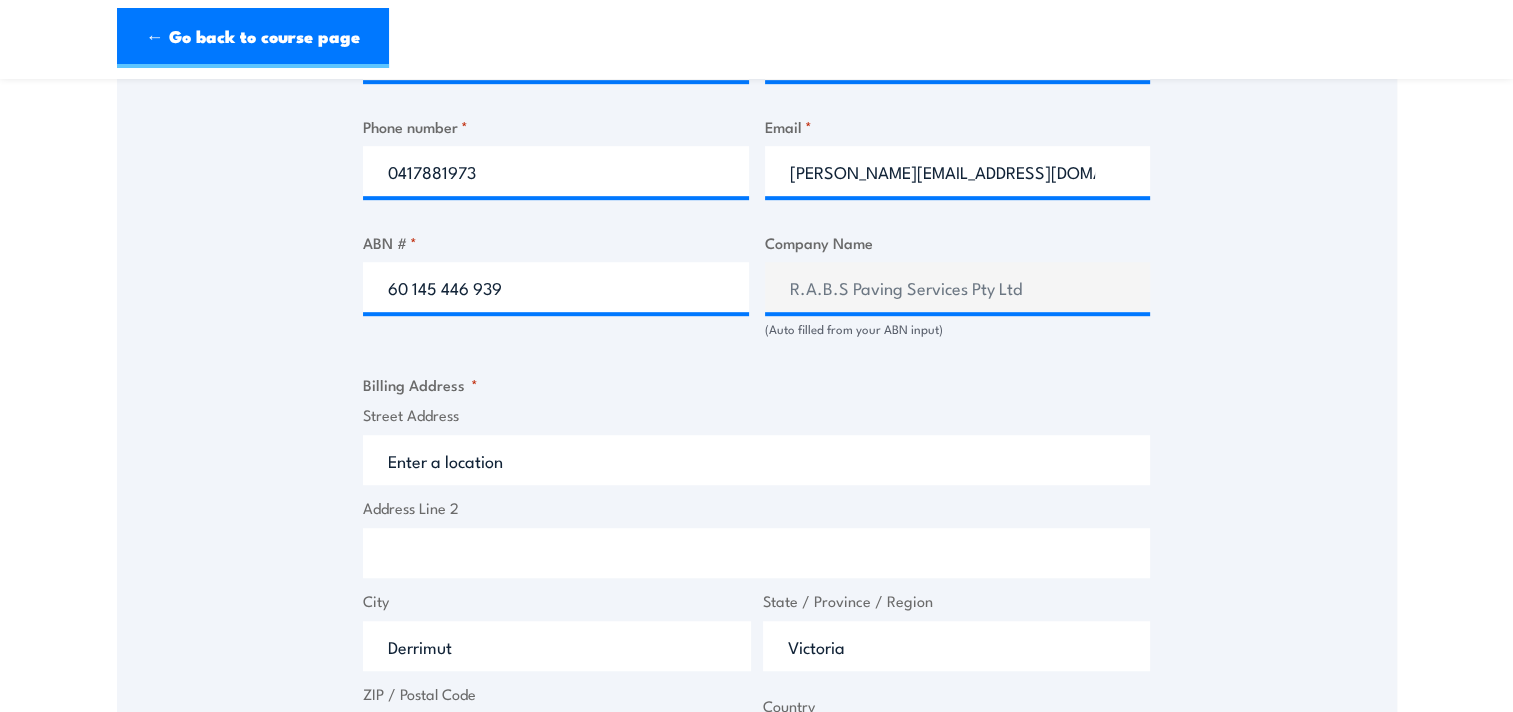 scroll, scrollTop: 1200, scrollLeft: 0, axis: vertical 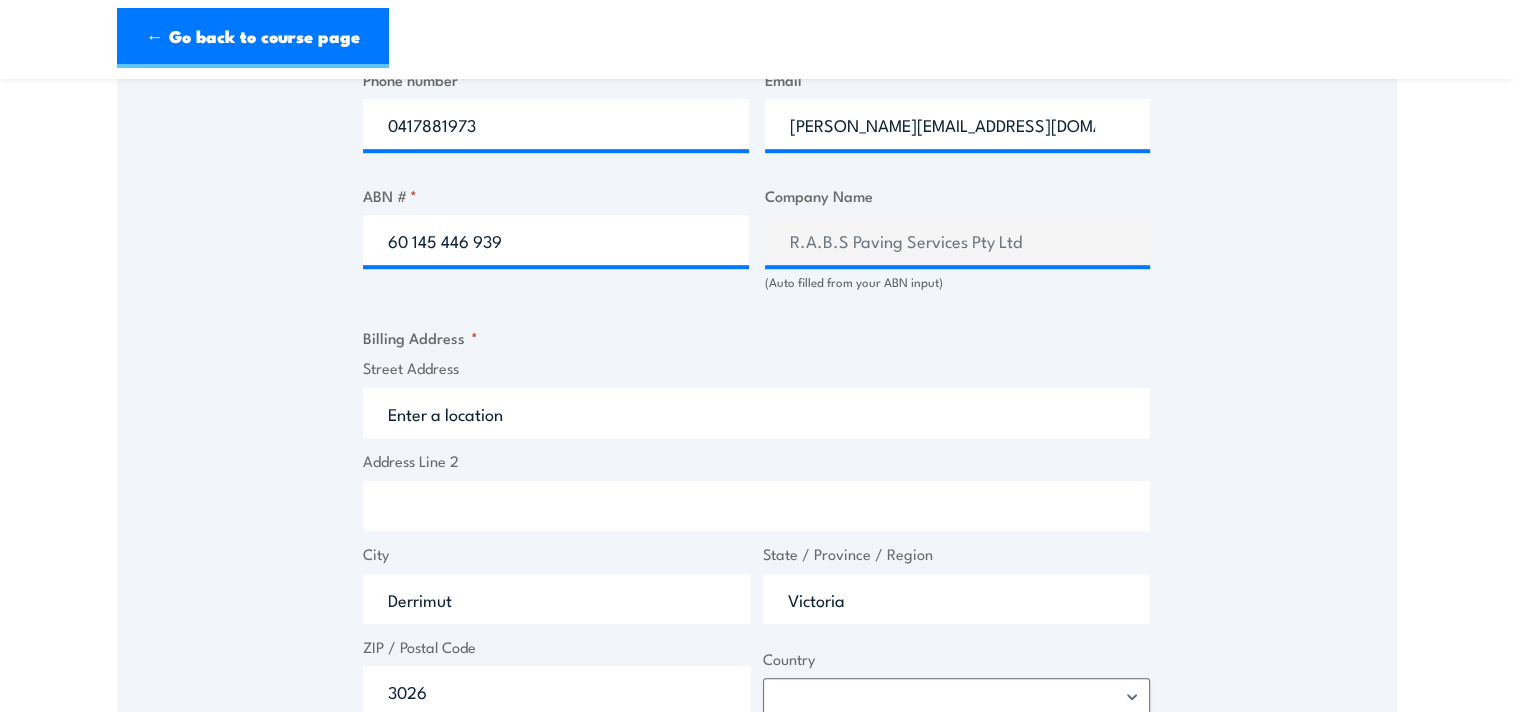 click on "Street Address" at bounding box center [756, 413] 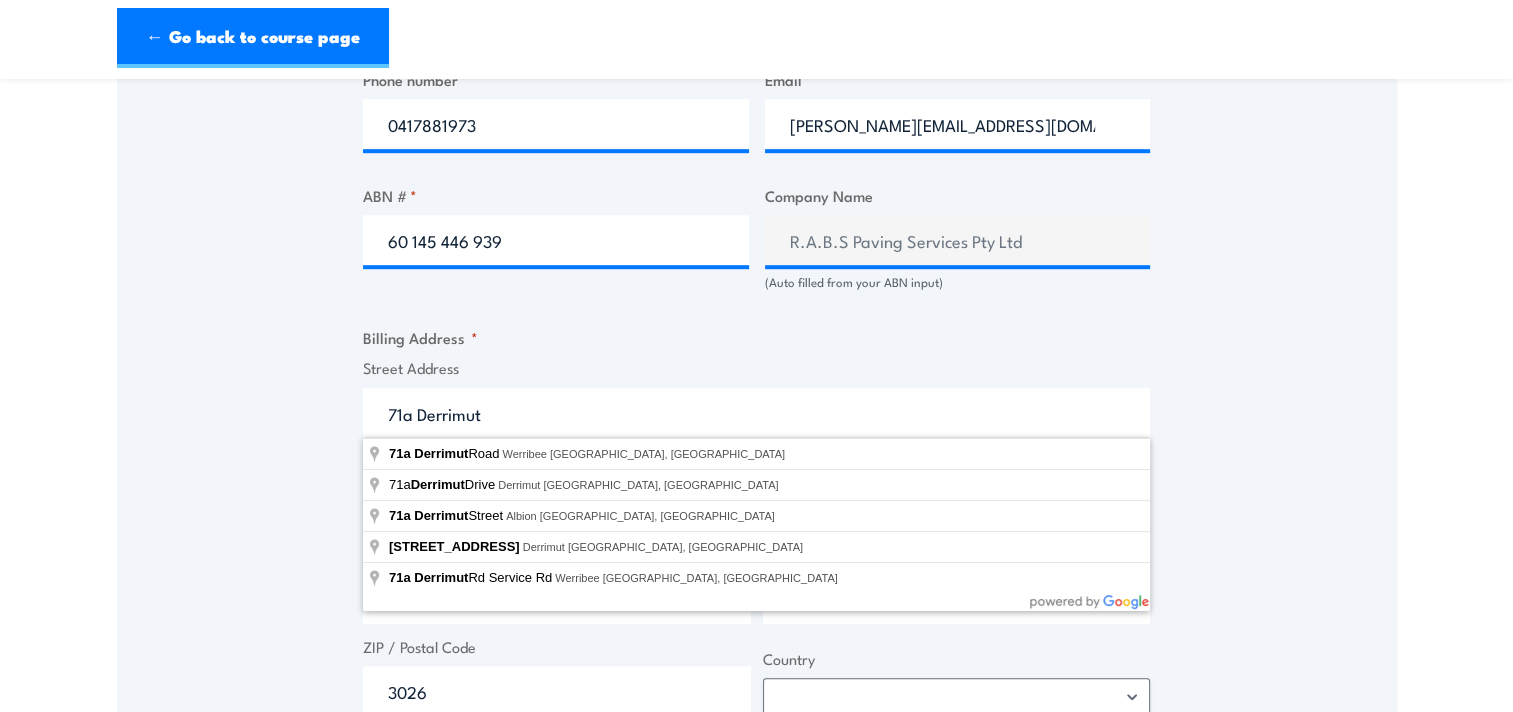 type on "71a East Derrimut Crescent, Derrimut VIC, Australia" 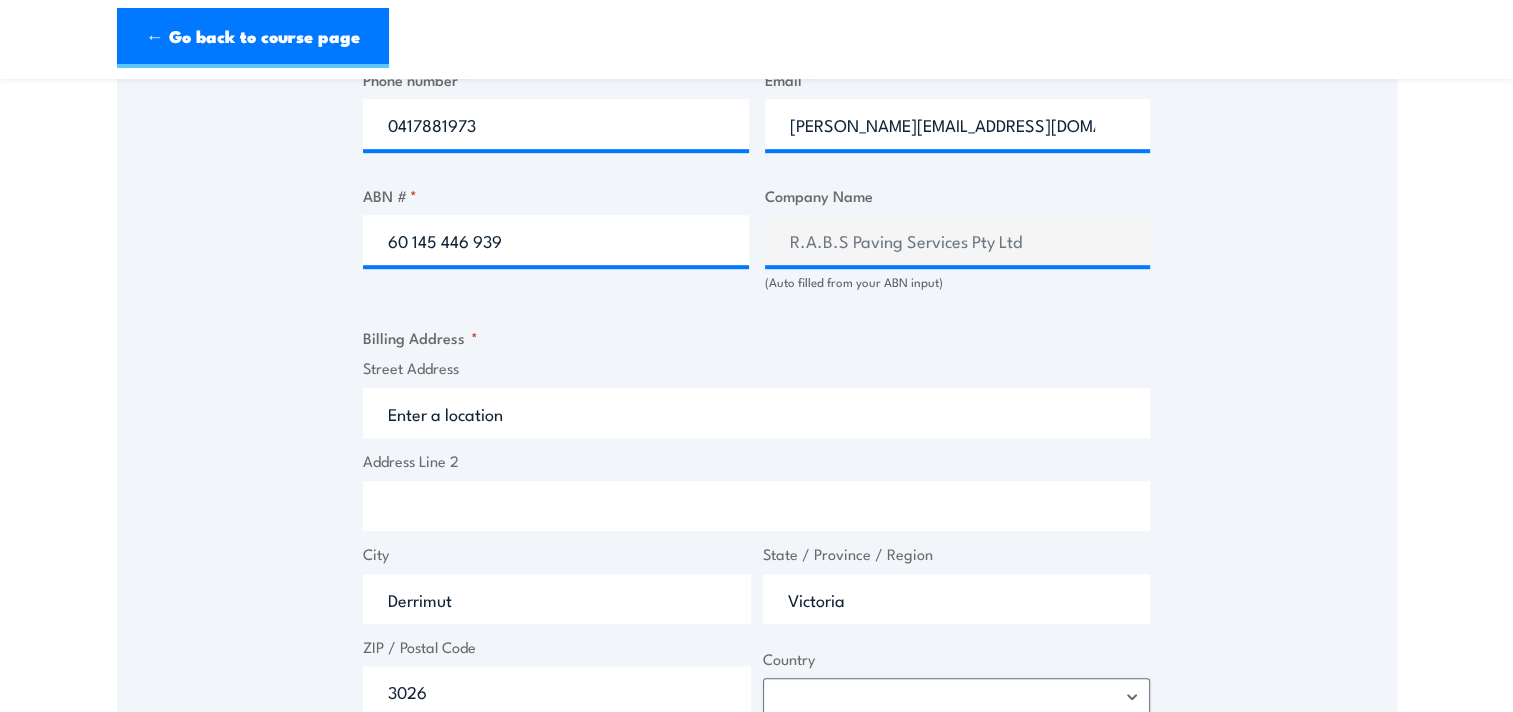 type on "71 E Derrimut Cres" 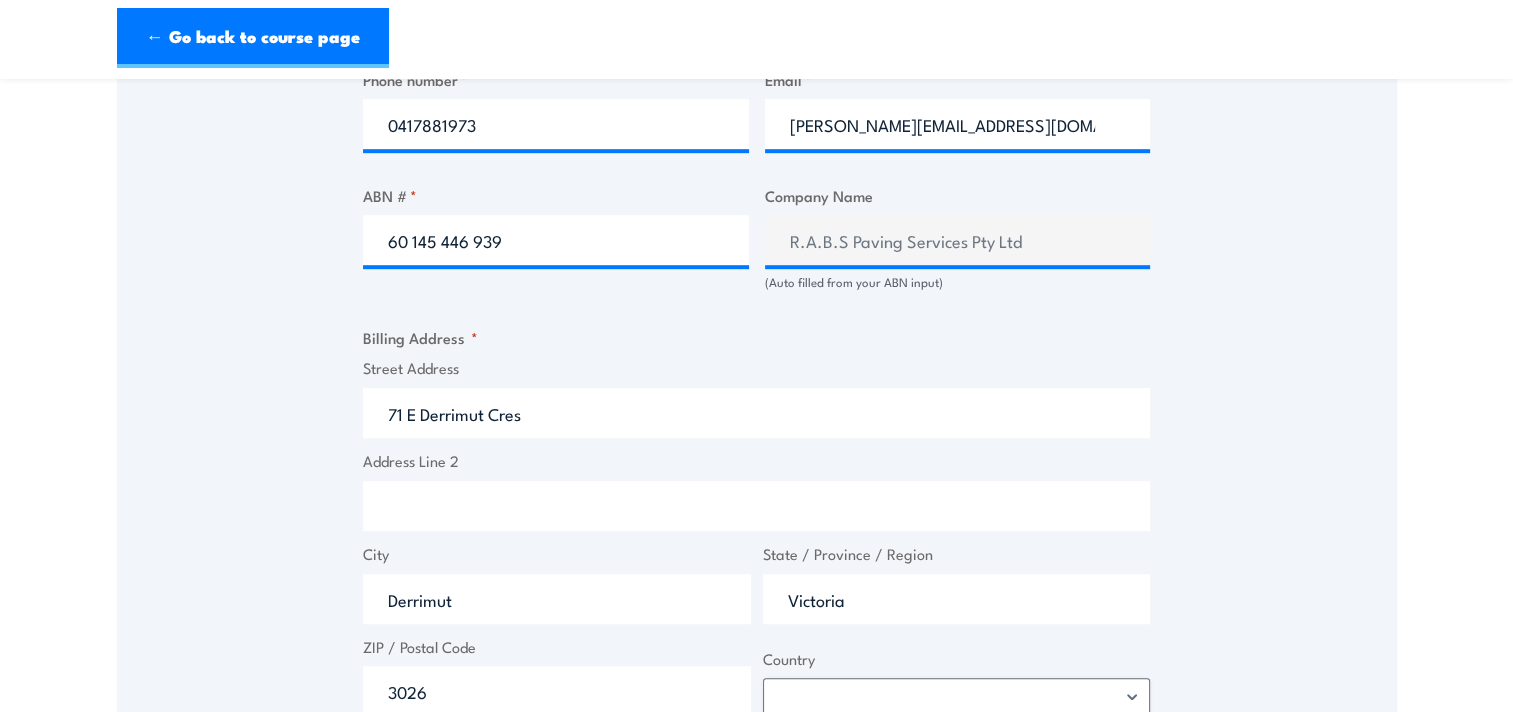type on "3030" 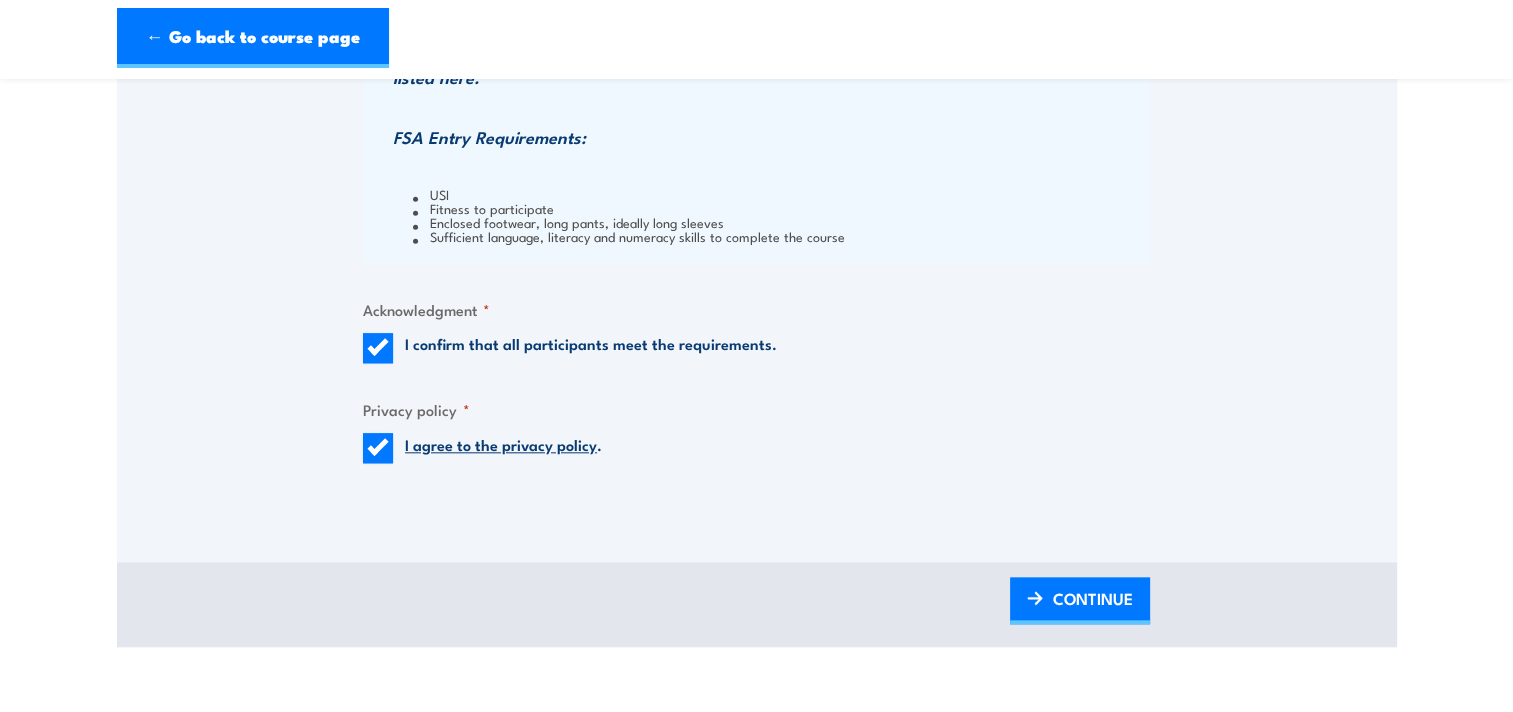 scroll, scrollTop: 2200, scrollLeft: 0, axis: vertical 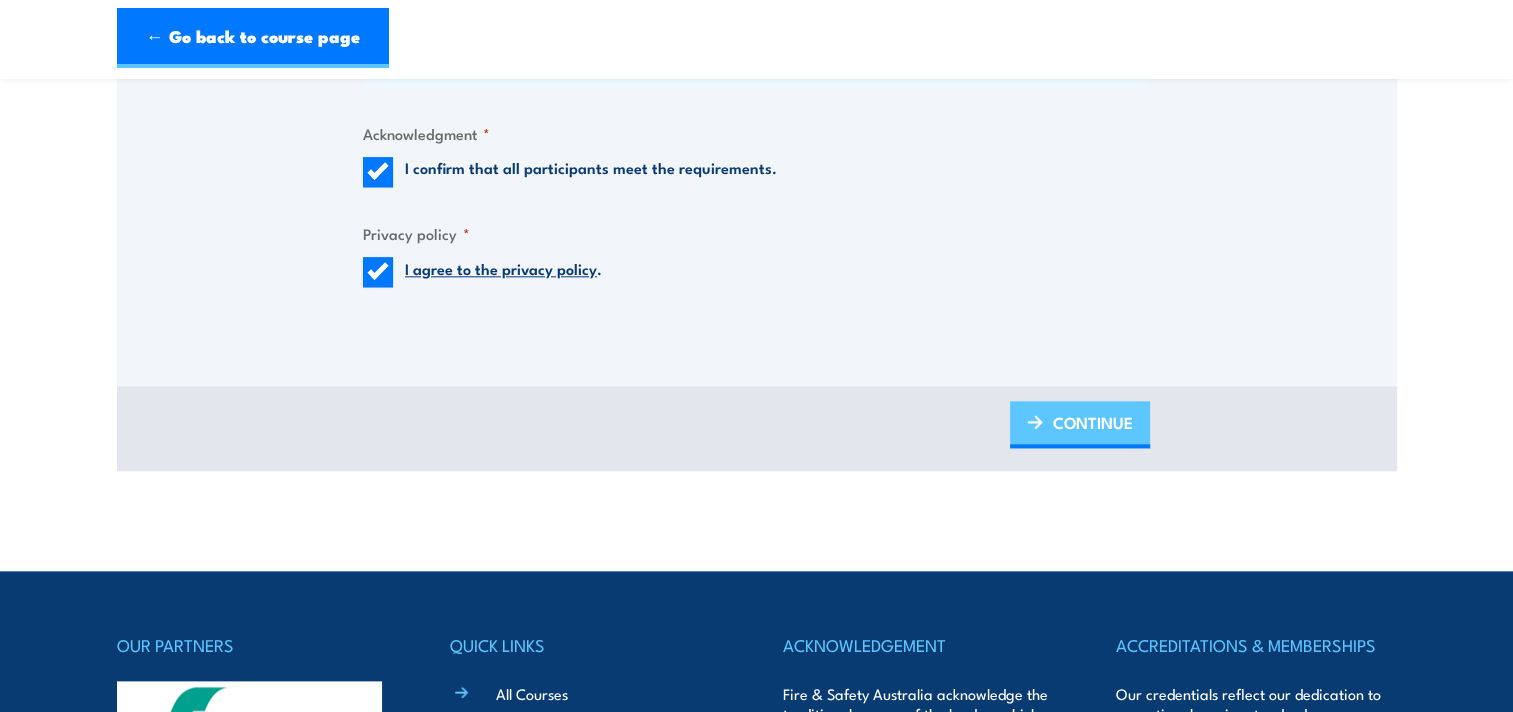 click on "CONTINUE" at bounding box center [1093, 422] 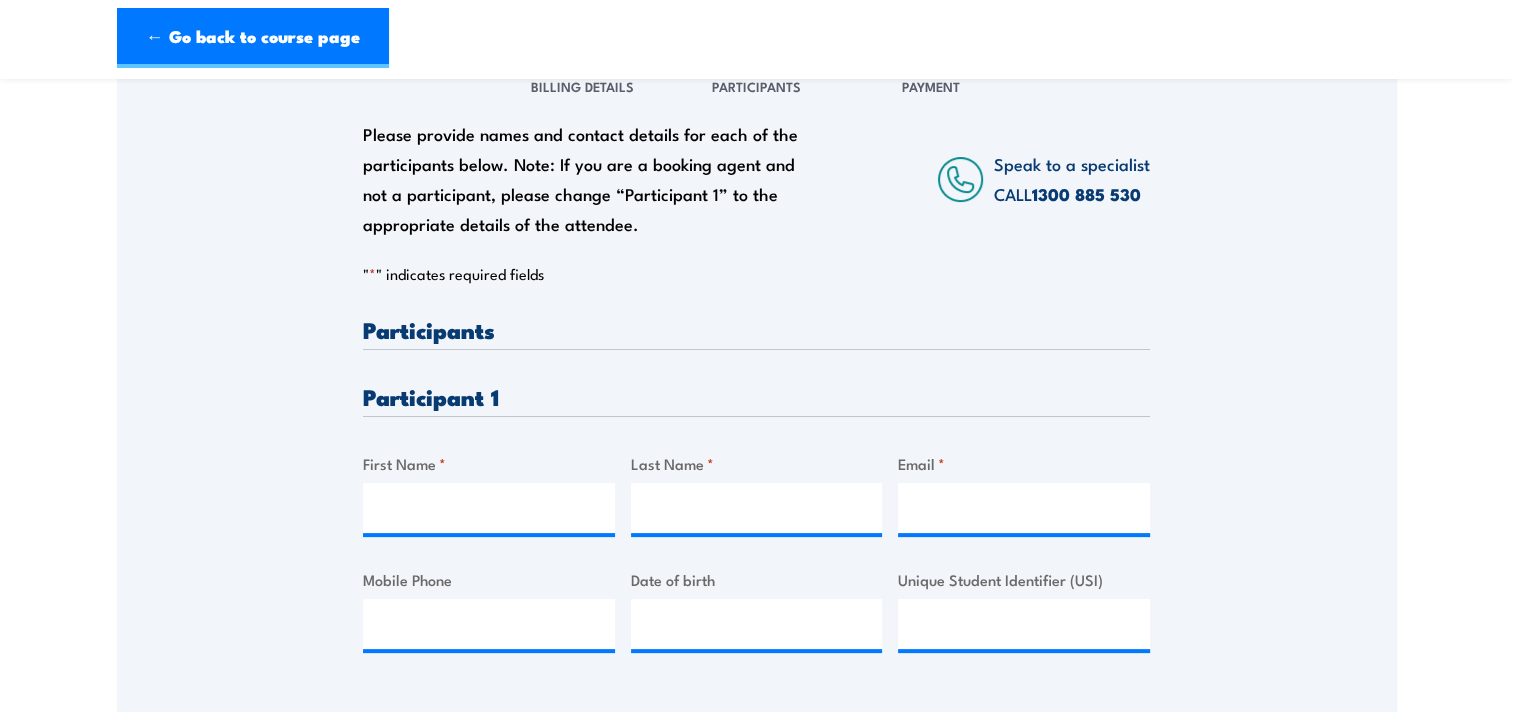 scroll, scrollTop: 0, scrollLeft: 0, axis: both 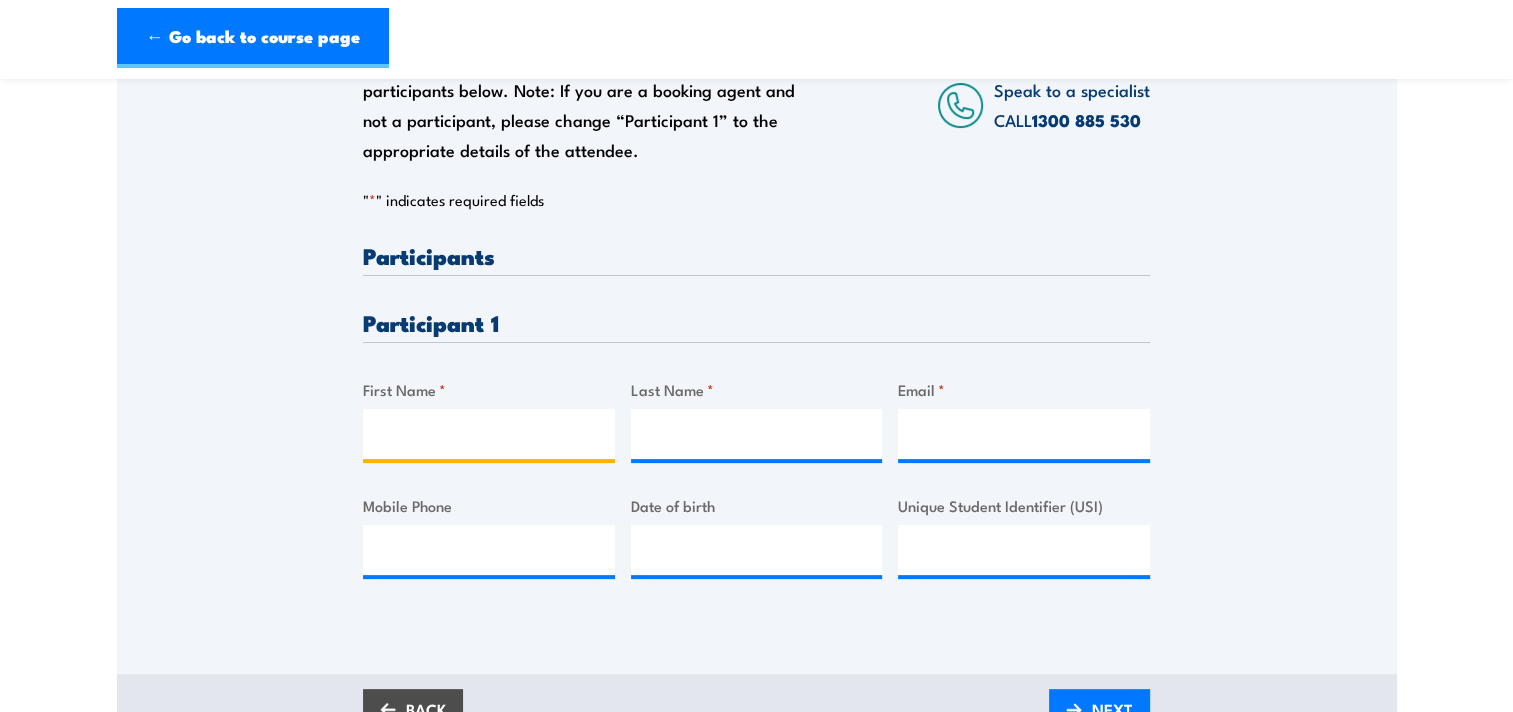 click on "First Name *" at bounding box center (489, 434) 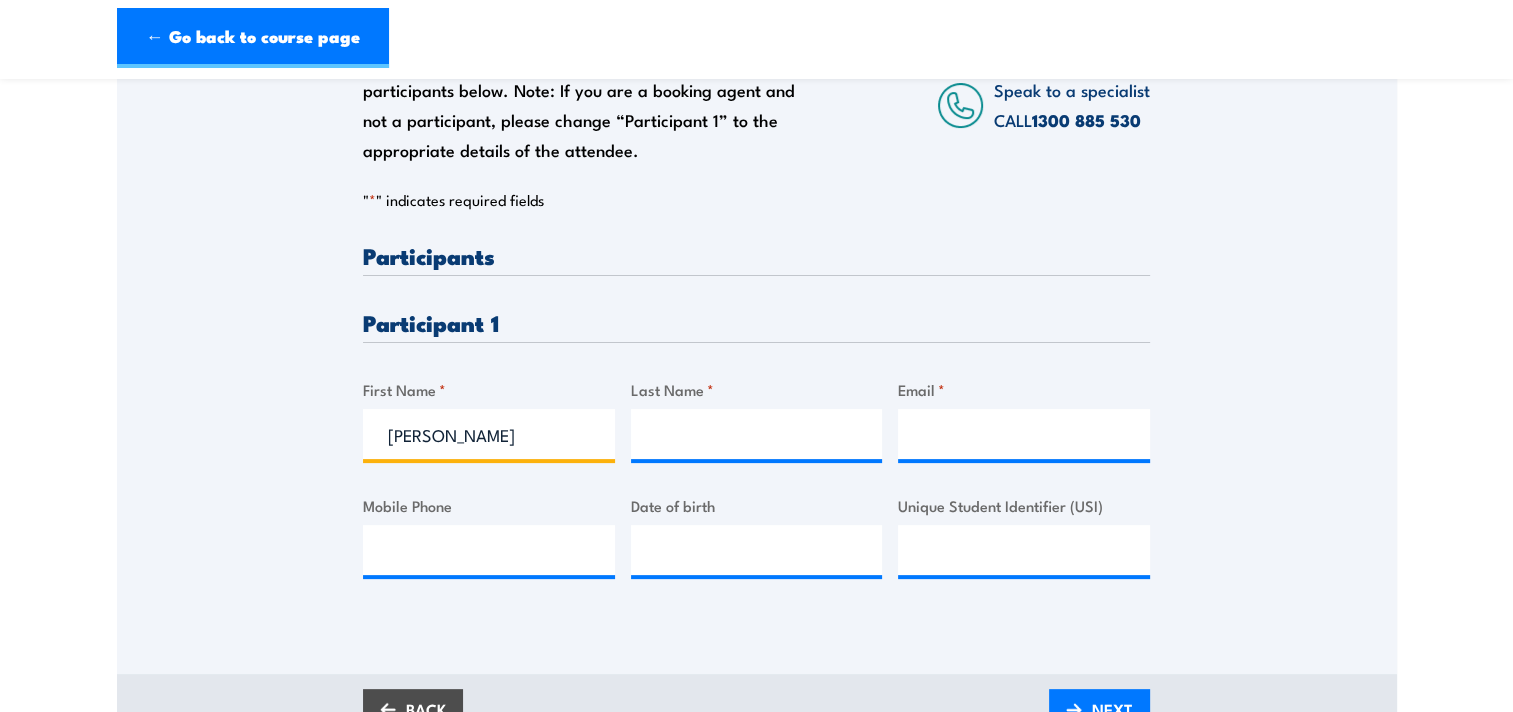 type on "Patrick" 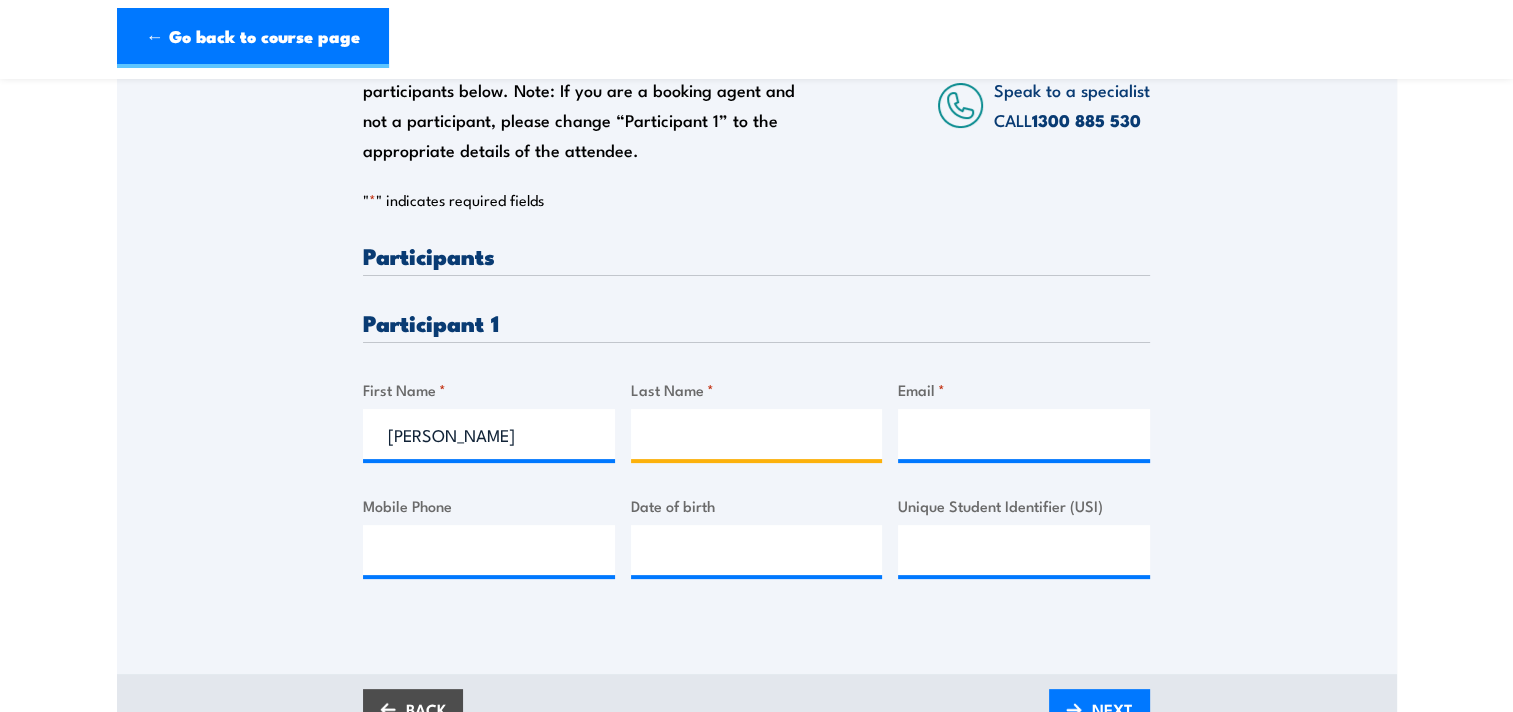 click on "Last Name *" at bounding box center [757, 434] 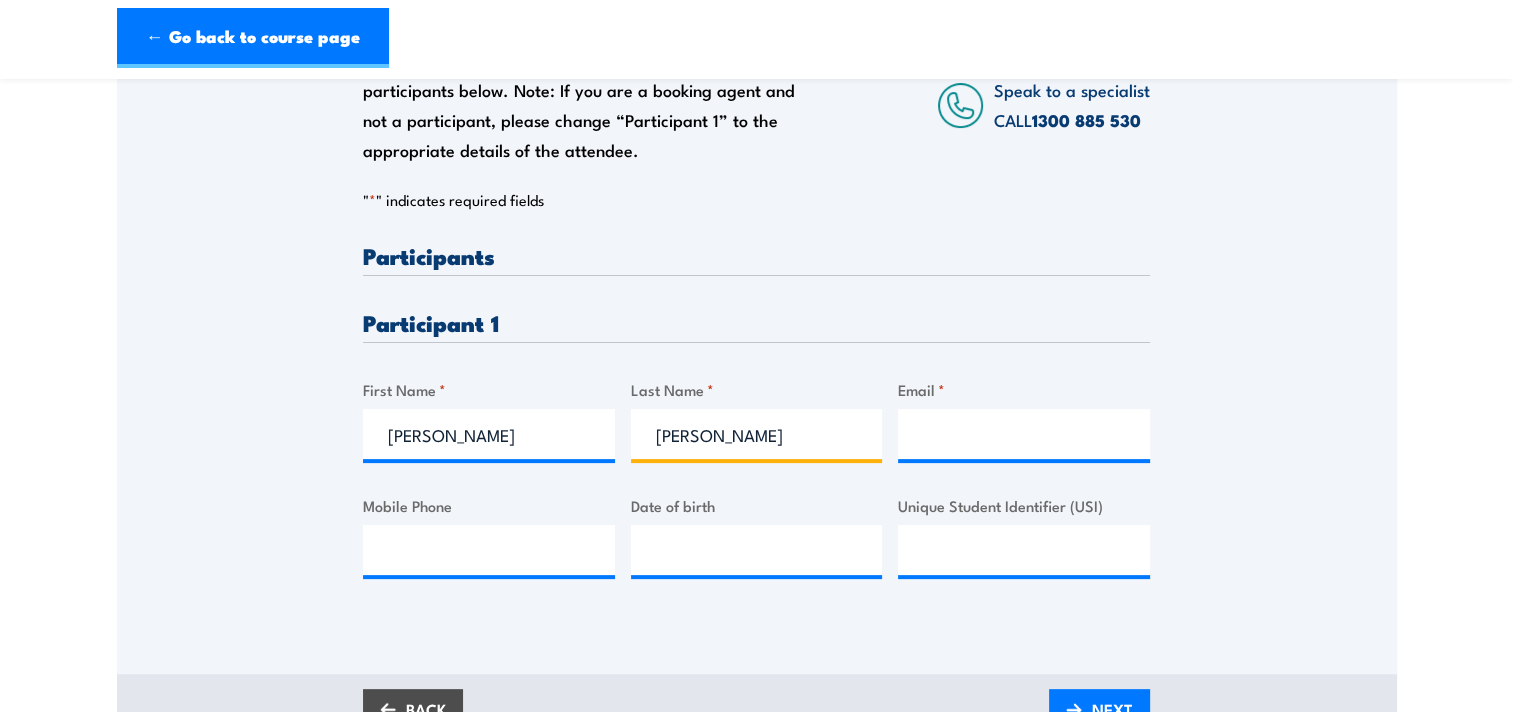 type on "Vanderheyden" 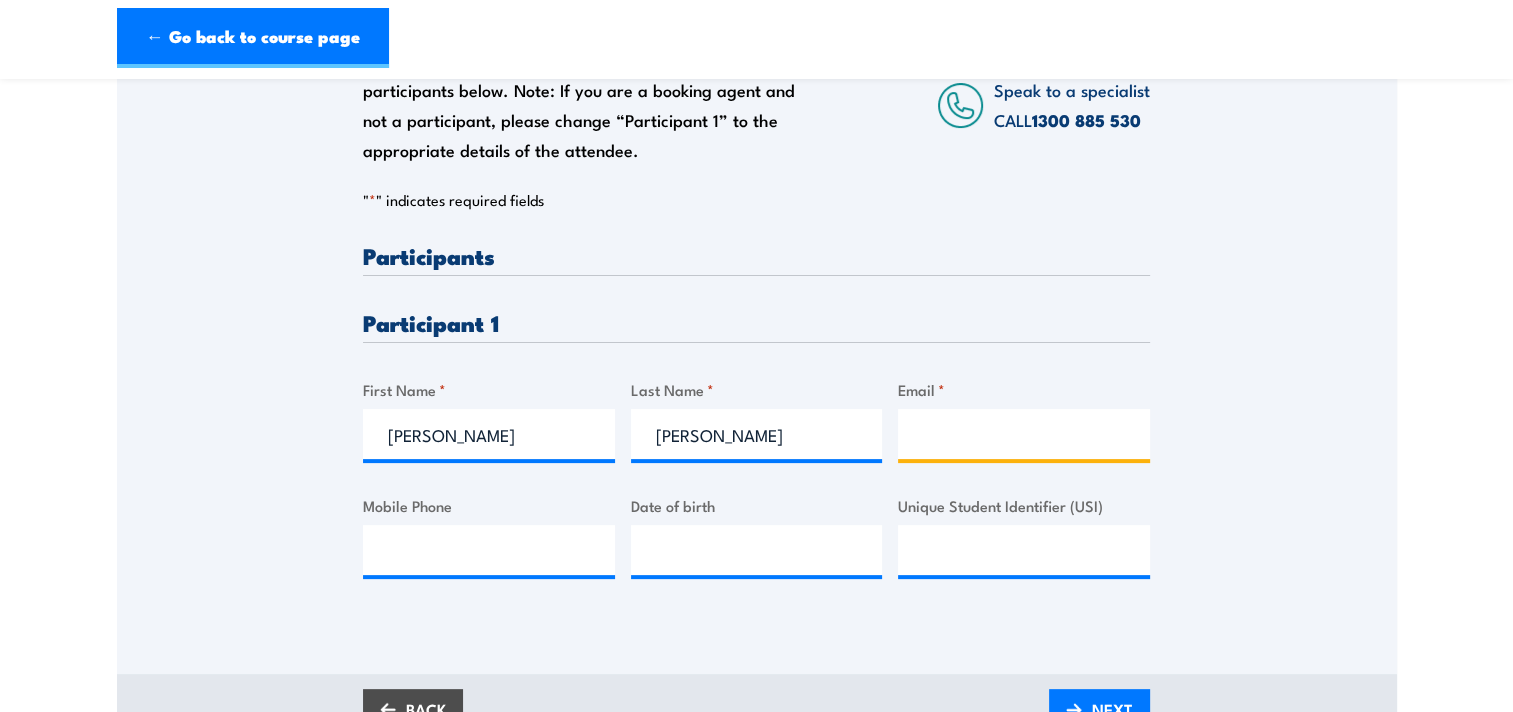 click on "Email *" at bounding box center [1024, 434] 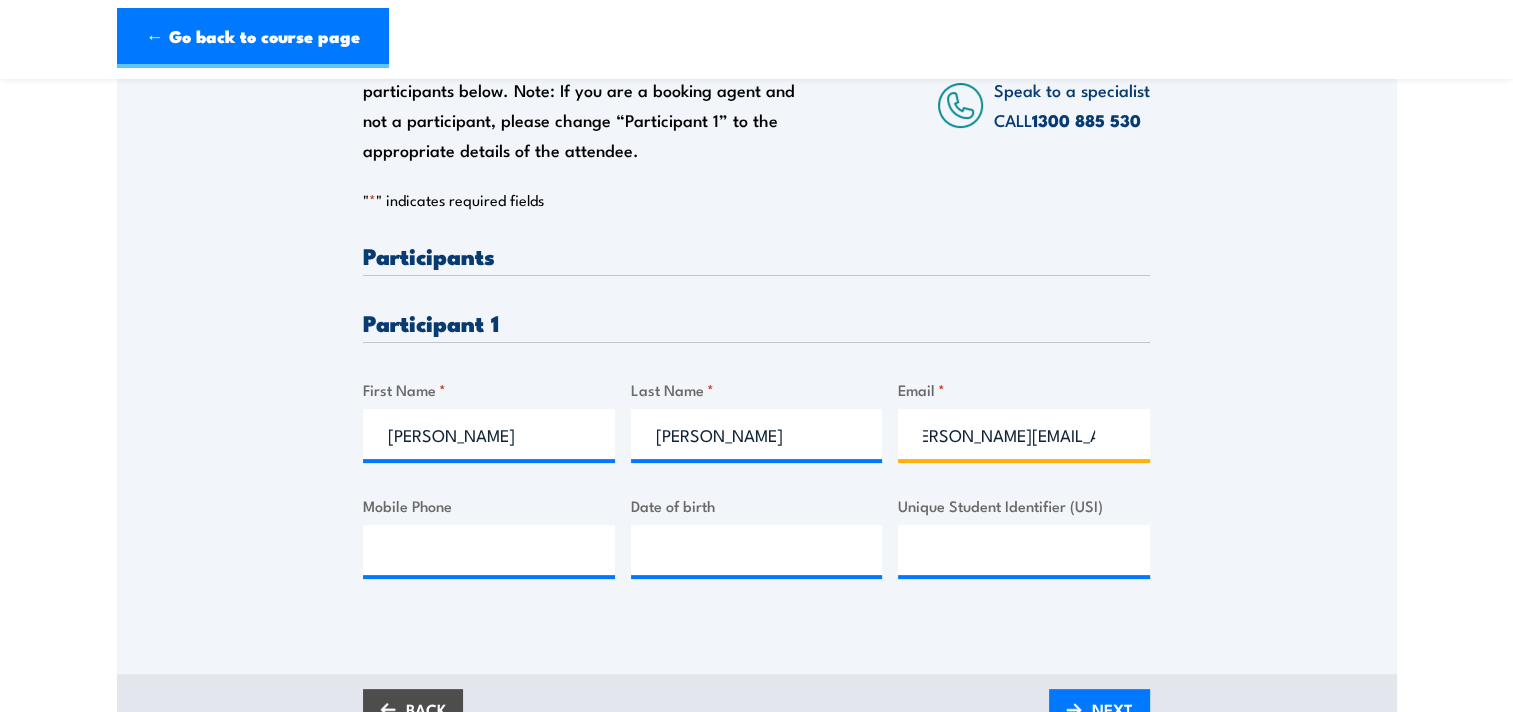 scroll, scrollTop: 0, scrollLeft: 28, axis: horizontal 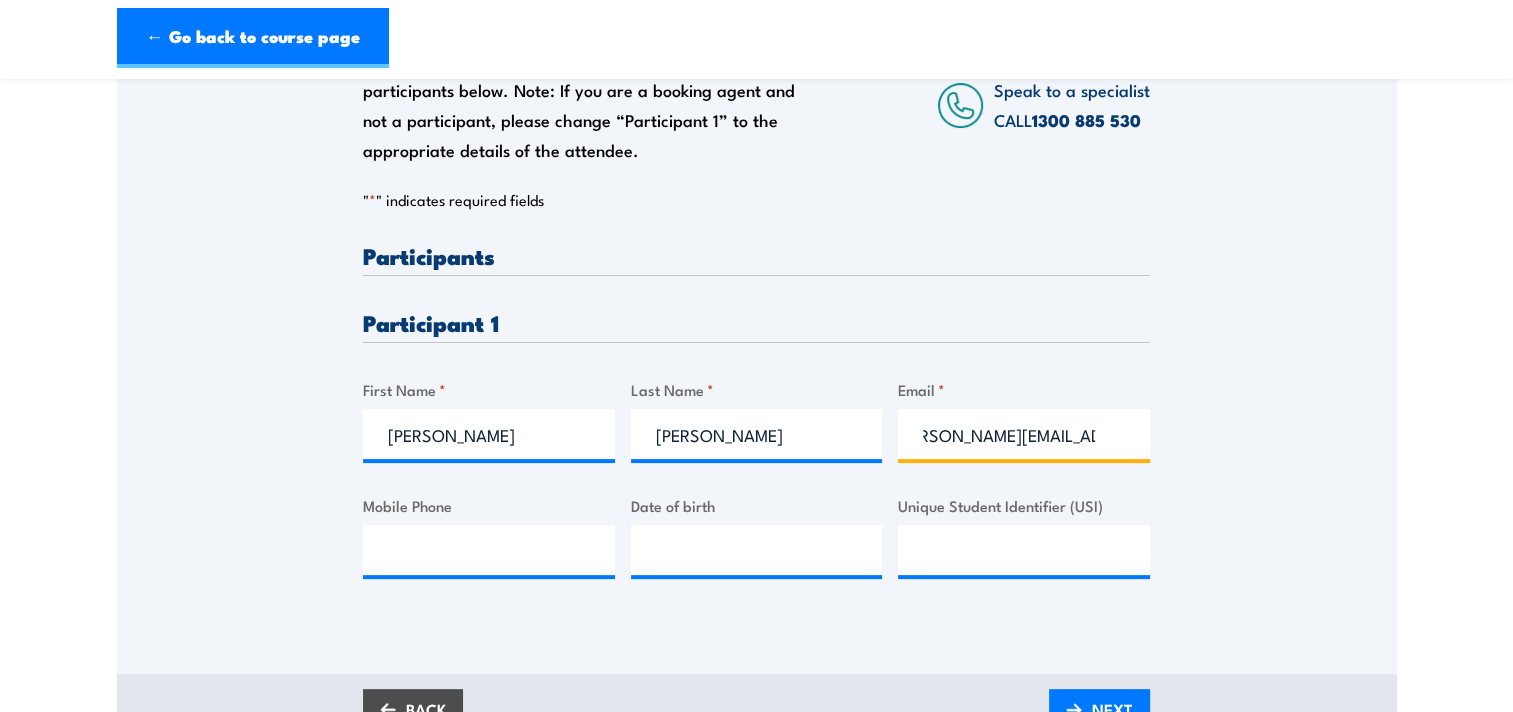 type on "Patrick@rabsgroup.com.au" 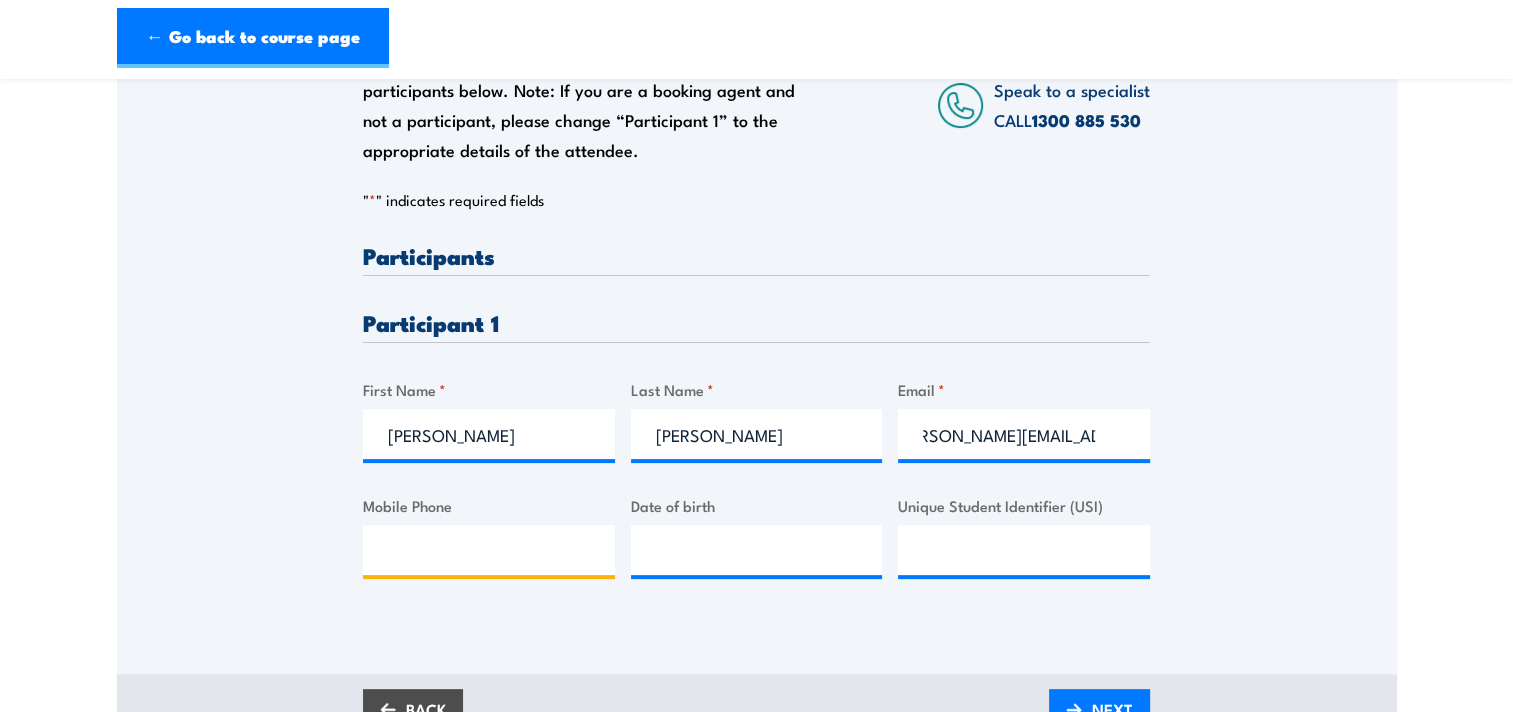 click on "Mobile Phone" at bounding box center (489, 550) 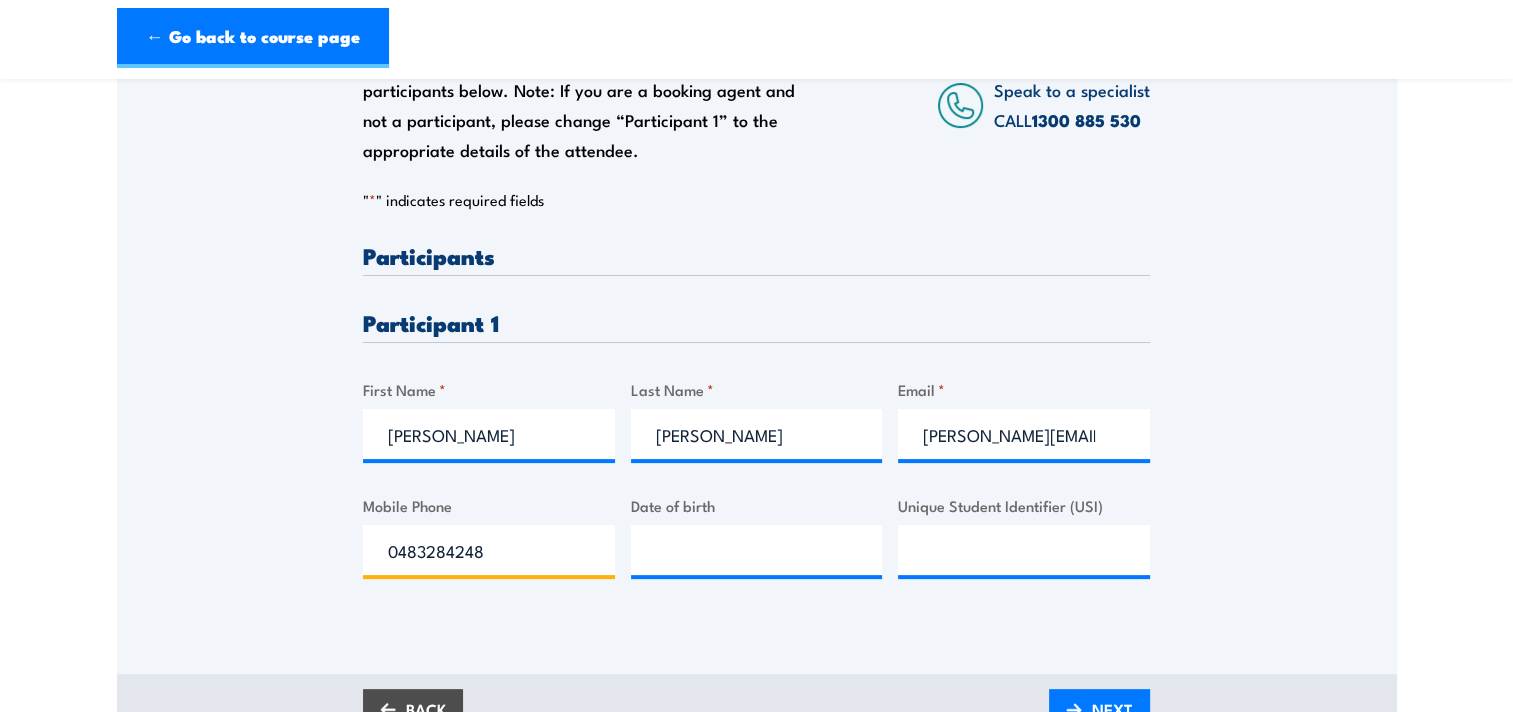 type on "0483284248" 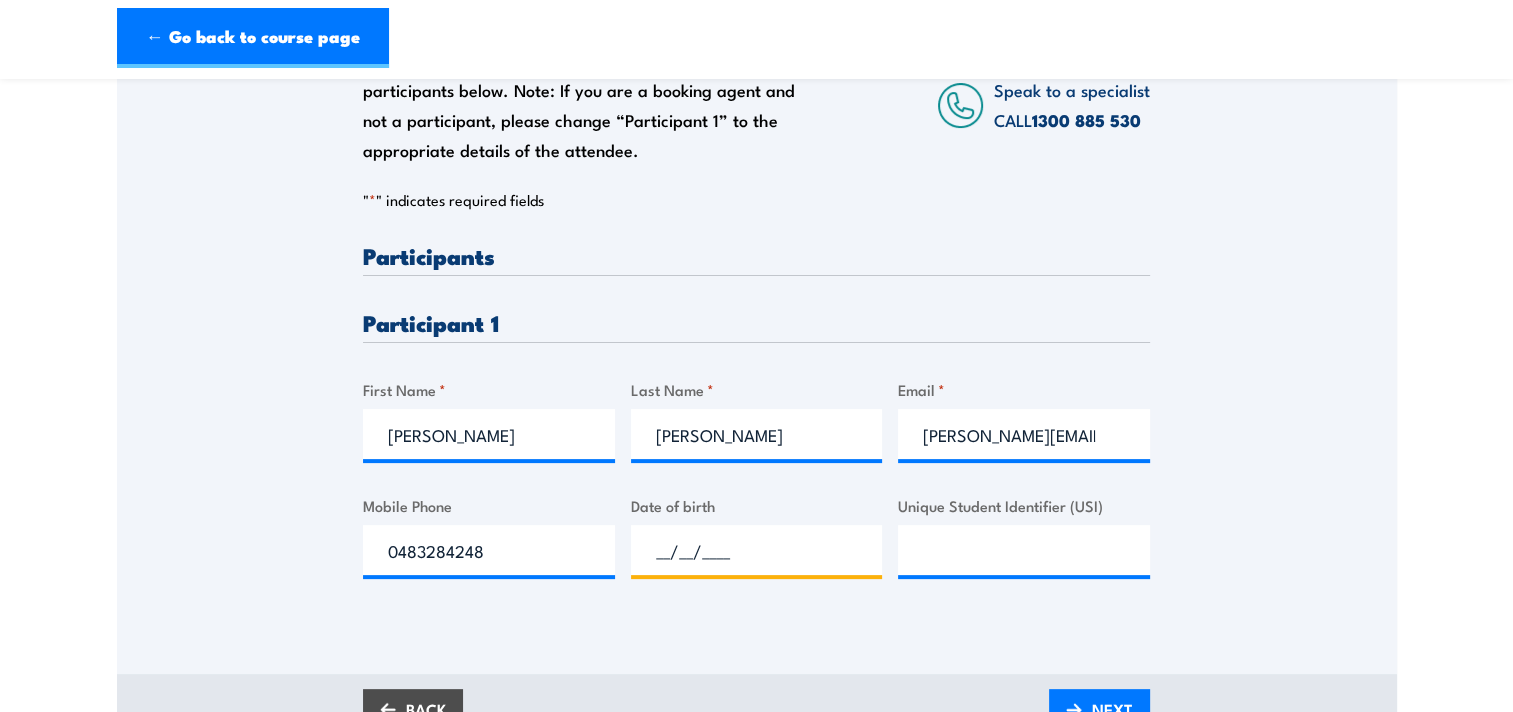 click on "__/__/____" at bounding box center (757, 550) 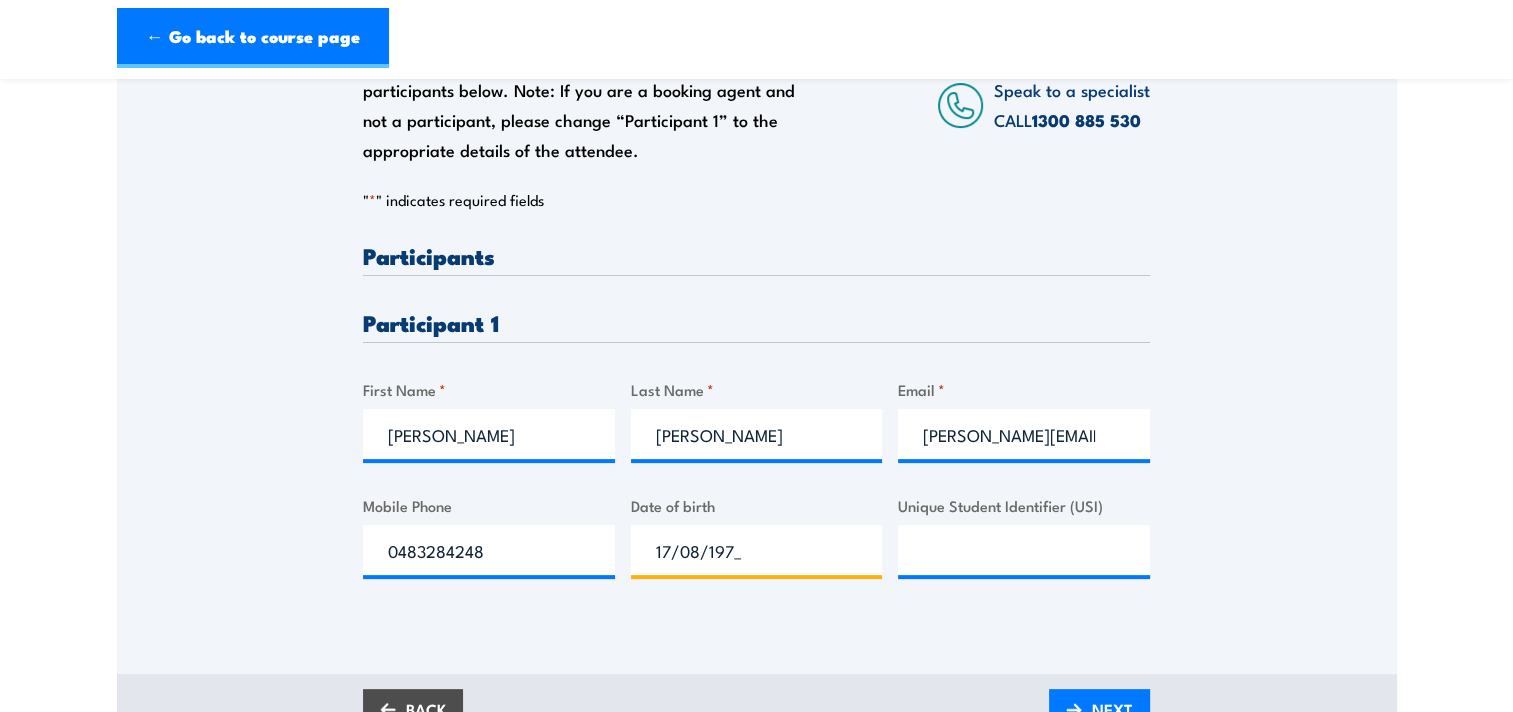 type on "17/08/1971" 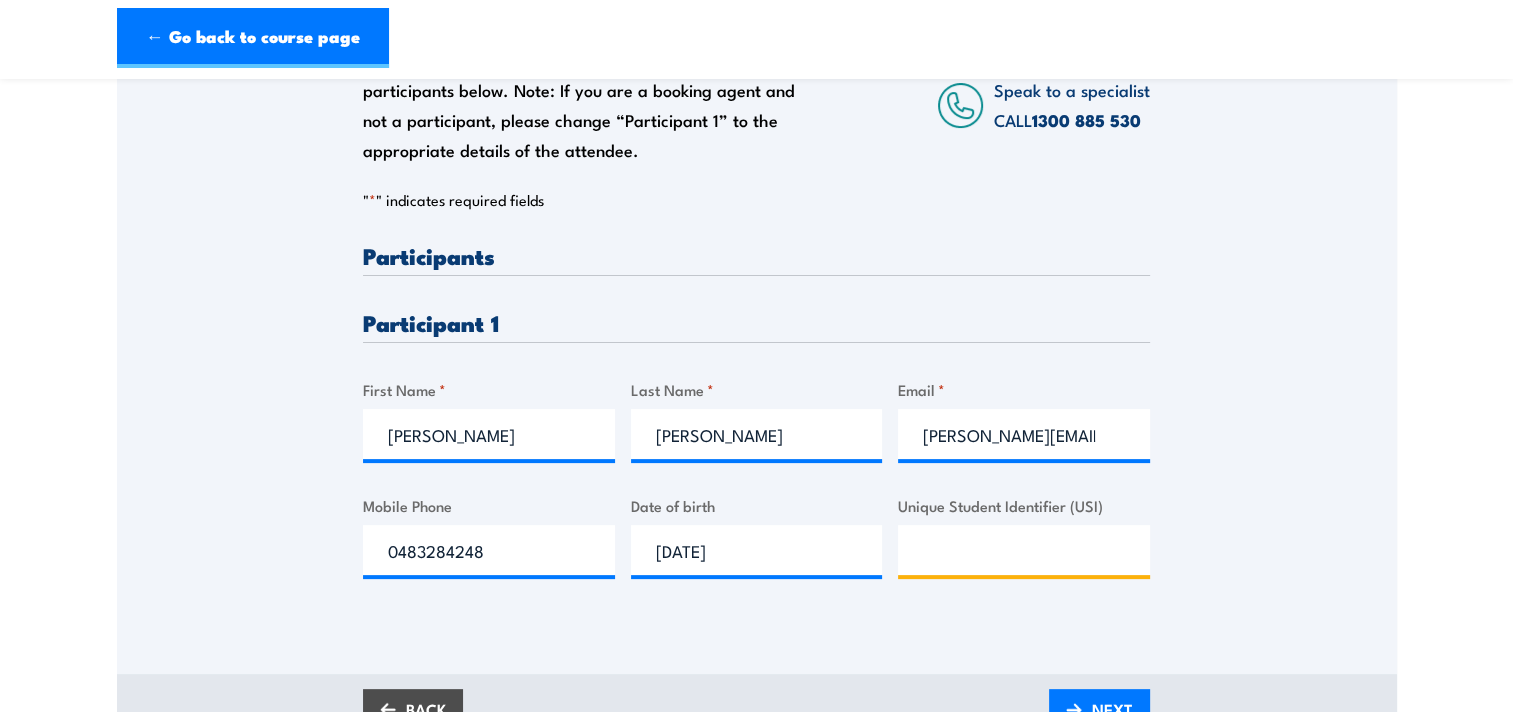 click on "Unique Student Identifier (USI)" at bounding box center [1024, 550] 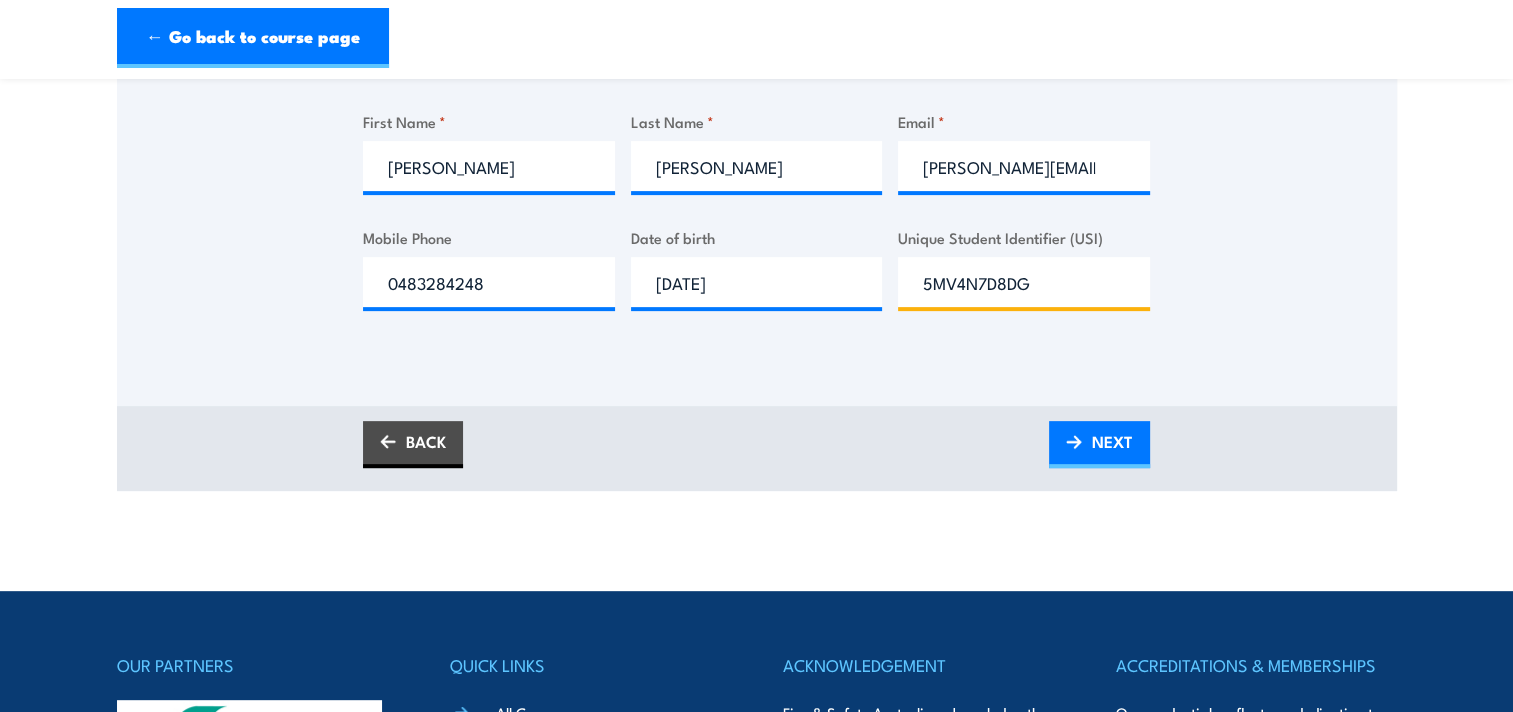 scroll, scrollTop: 700, scrollLeft: 0, axis: vertical 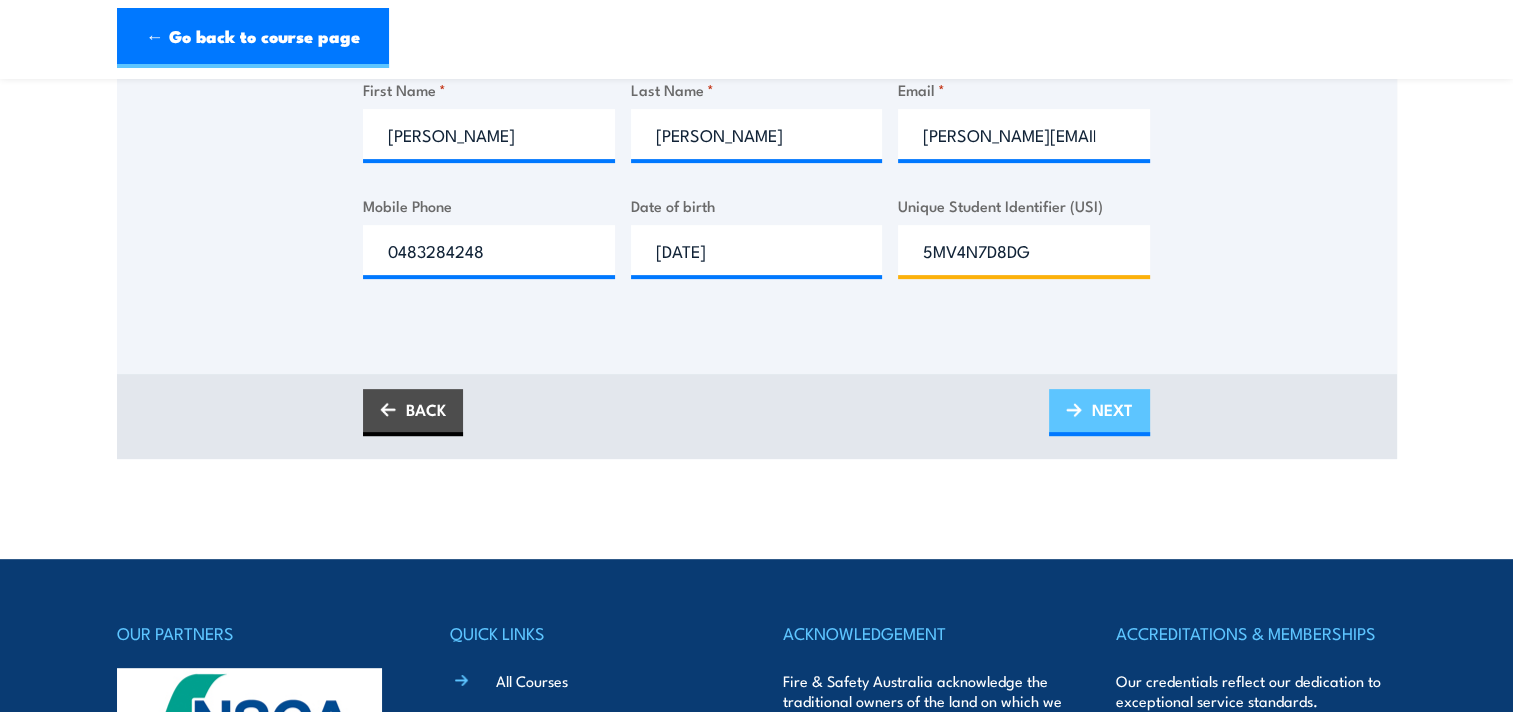 type on "5MV4N7D8DG" 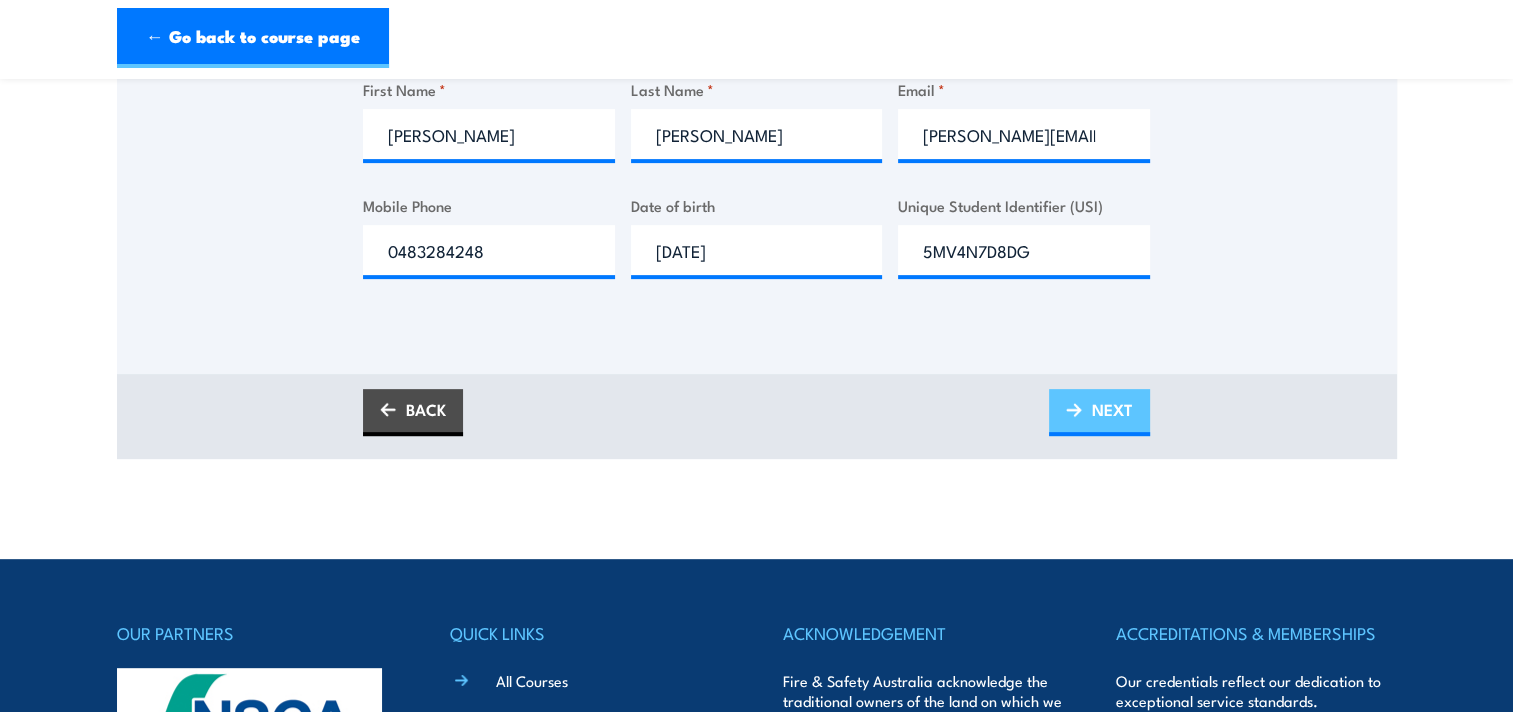 click on "NEXT" at bounding box center [1112, 409] 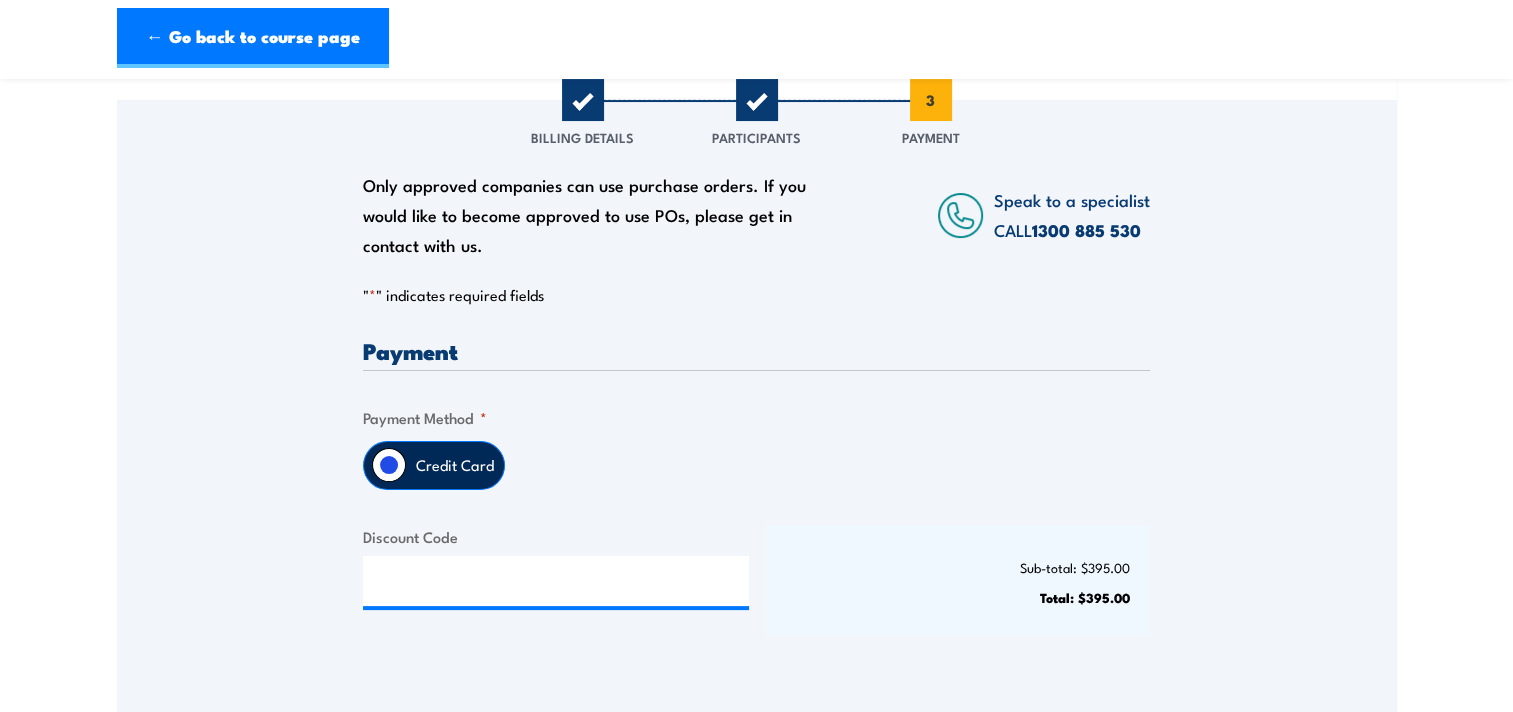 scroll, scrollTop: 105, scrollLeft: 0, axis: vertical 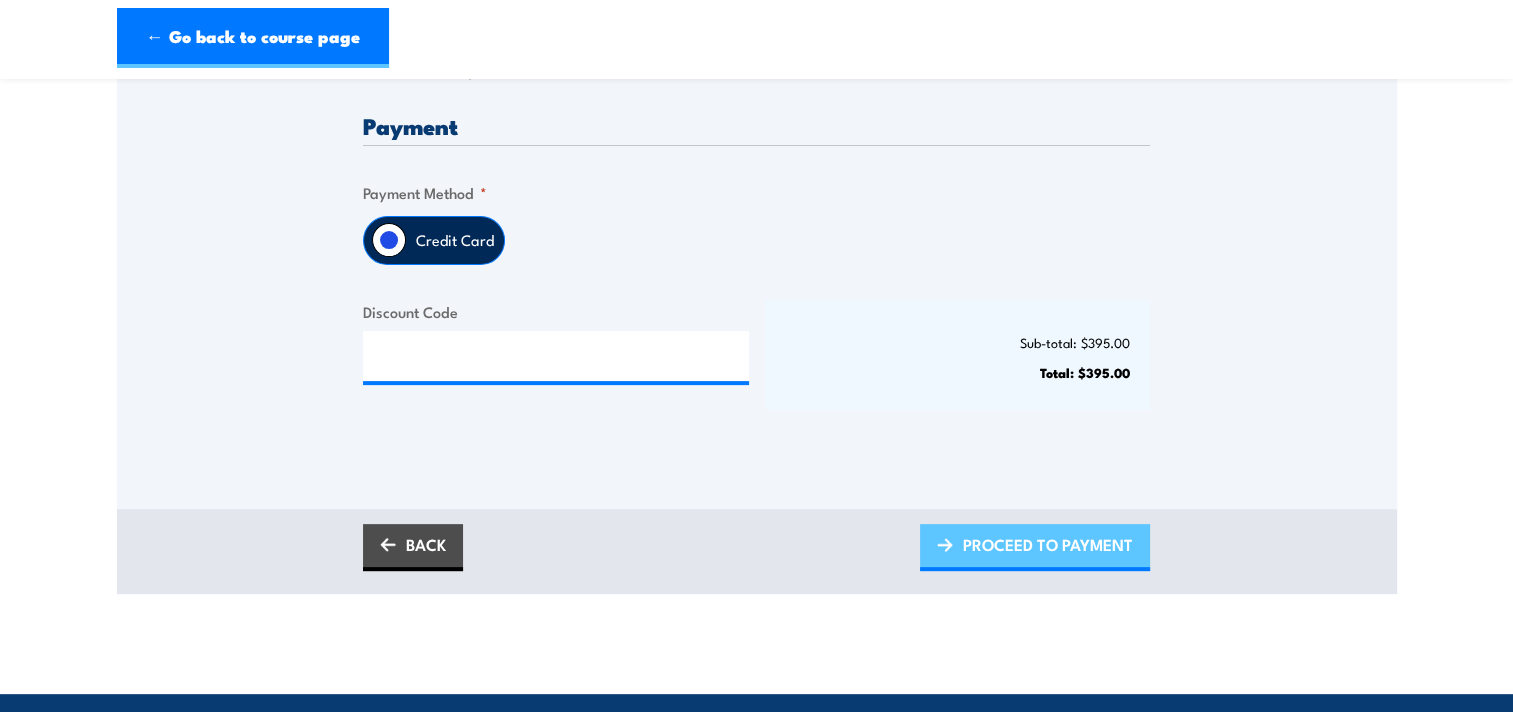 click on "PROCEED TO PAYMENT" at bounding box center (1048, 544) 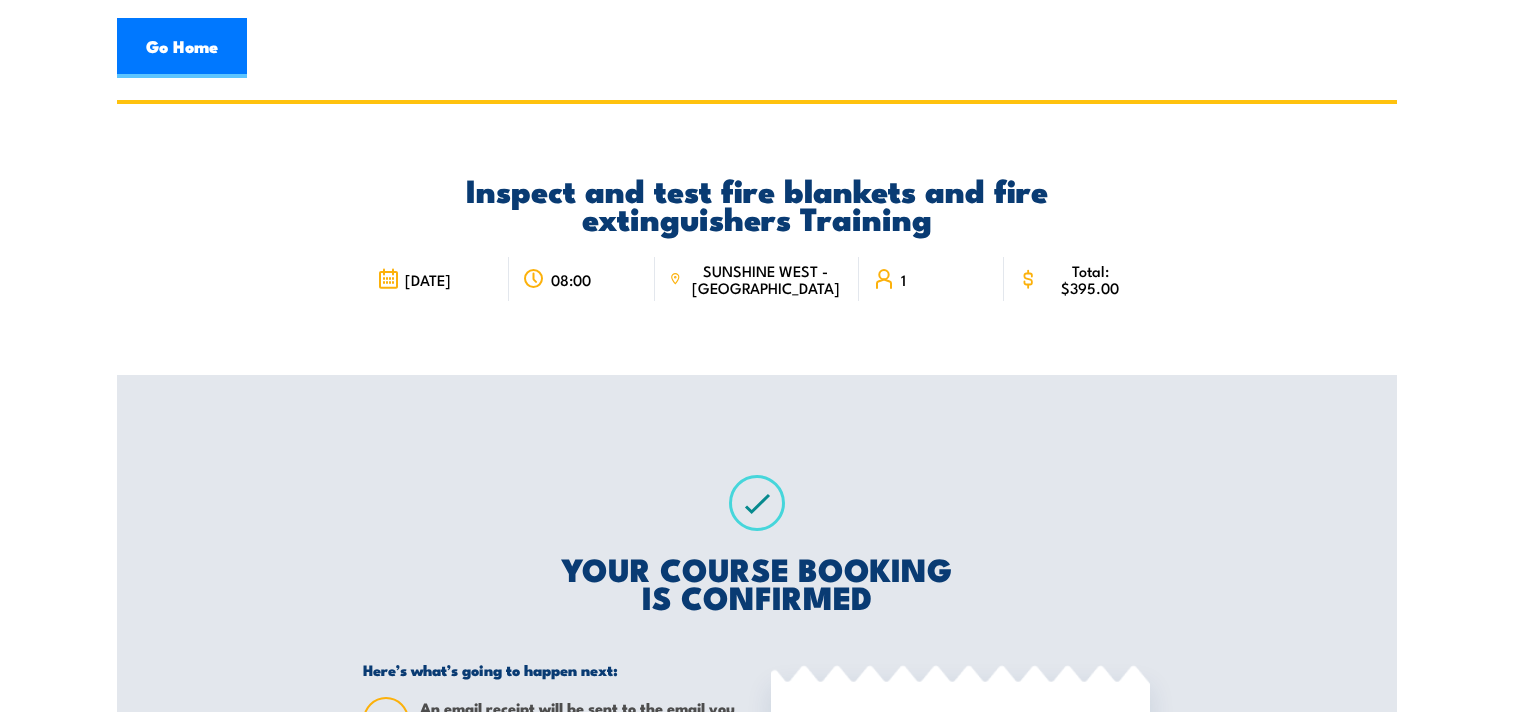 scroll, scrollTop: 0, scrollLeft: 0, axis: both 